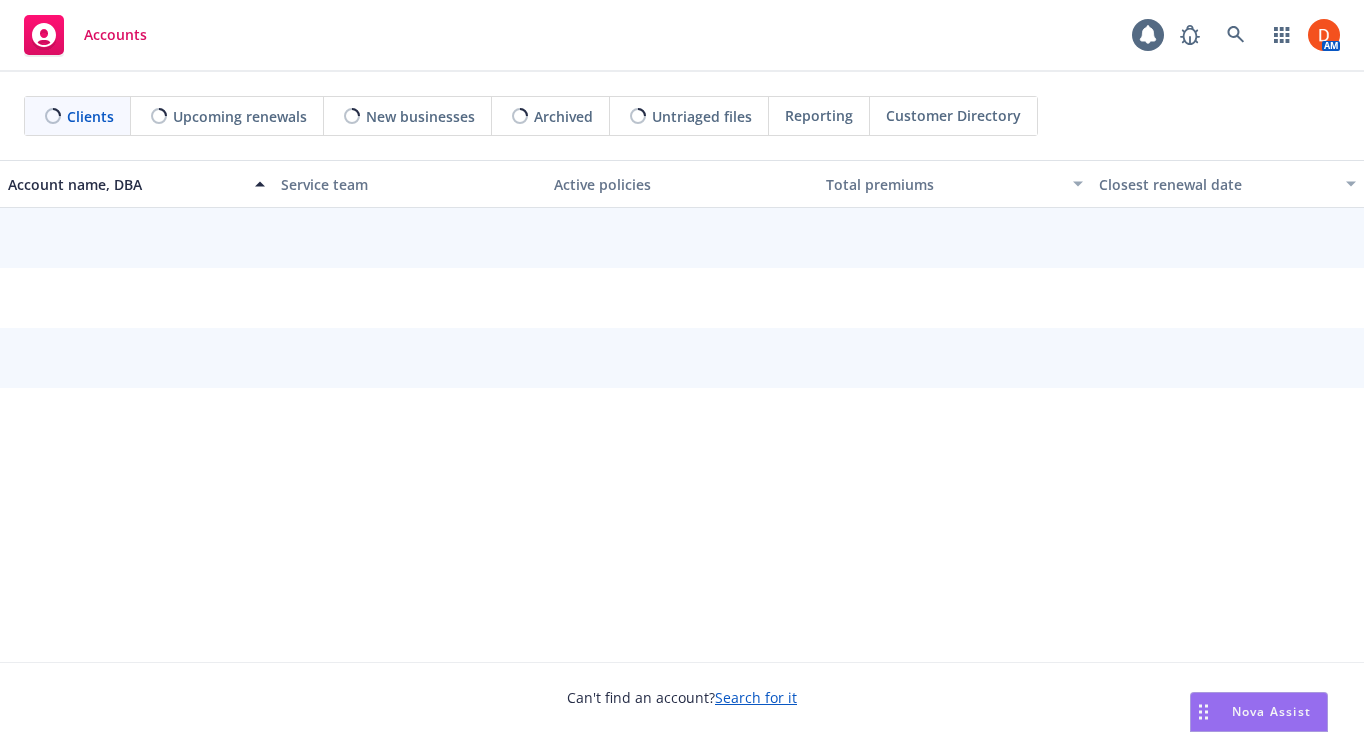 scroll, scrollTop: 0, scrollLeft: 0, axis: both 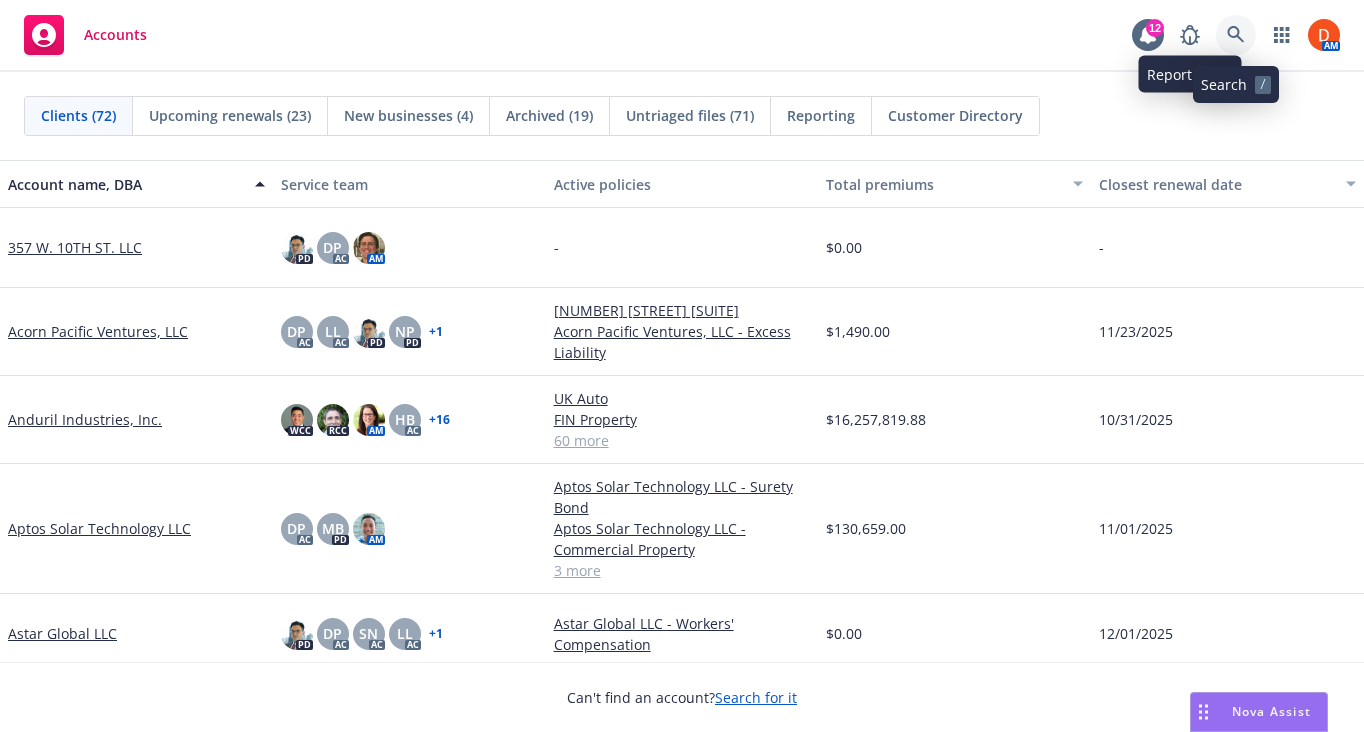 click 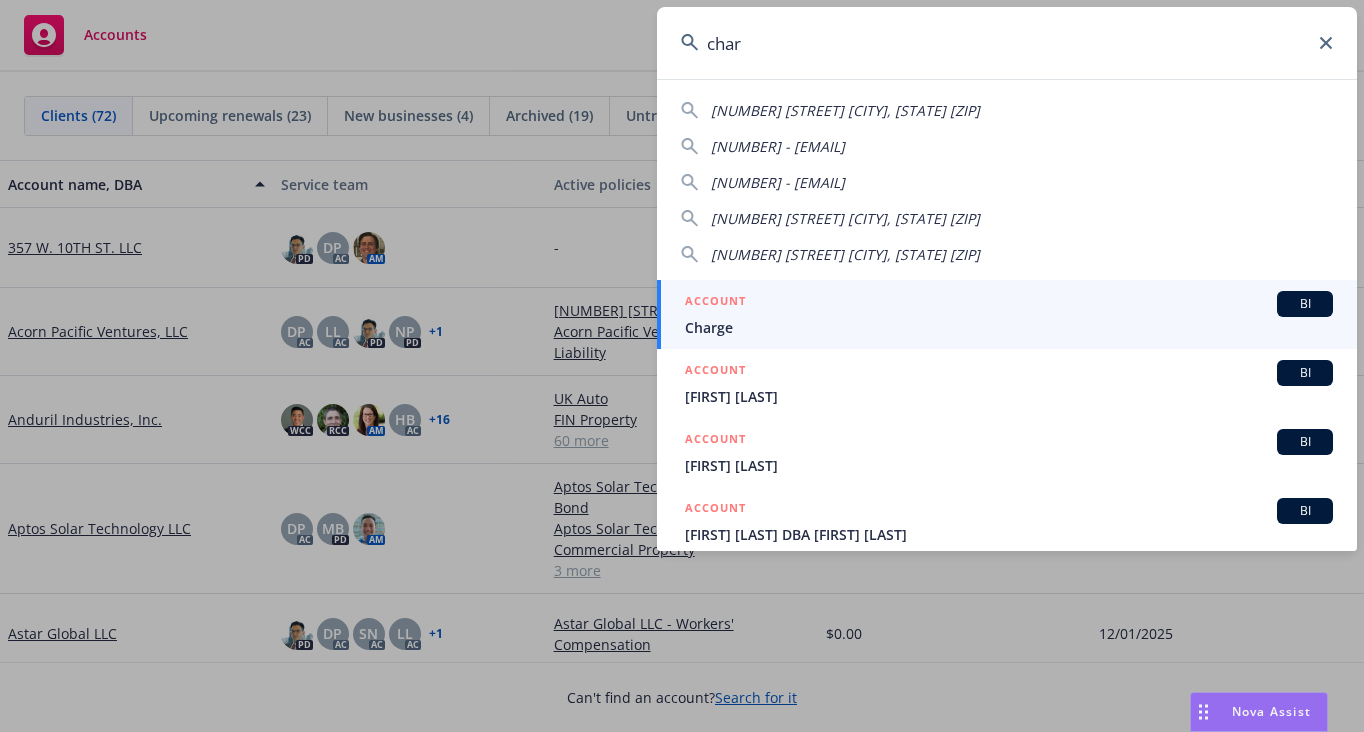 type on "charm" 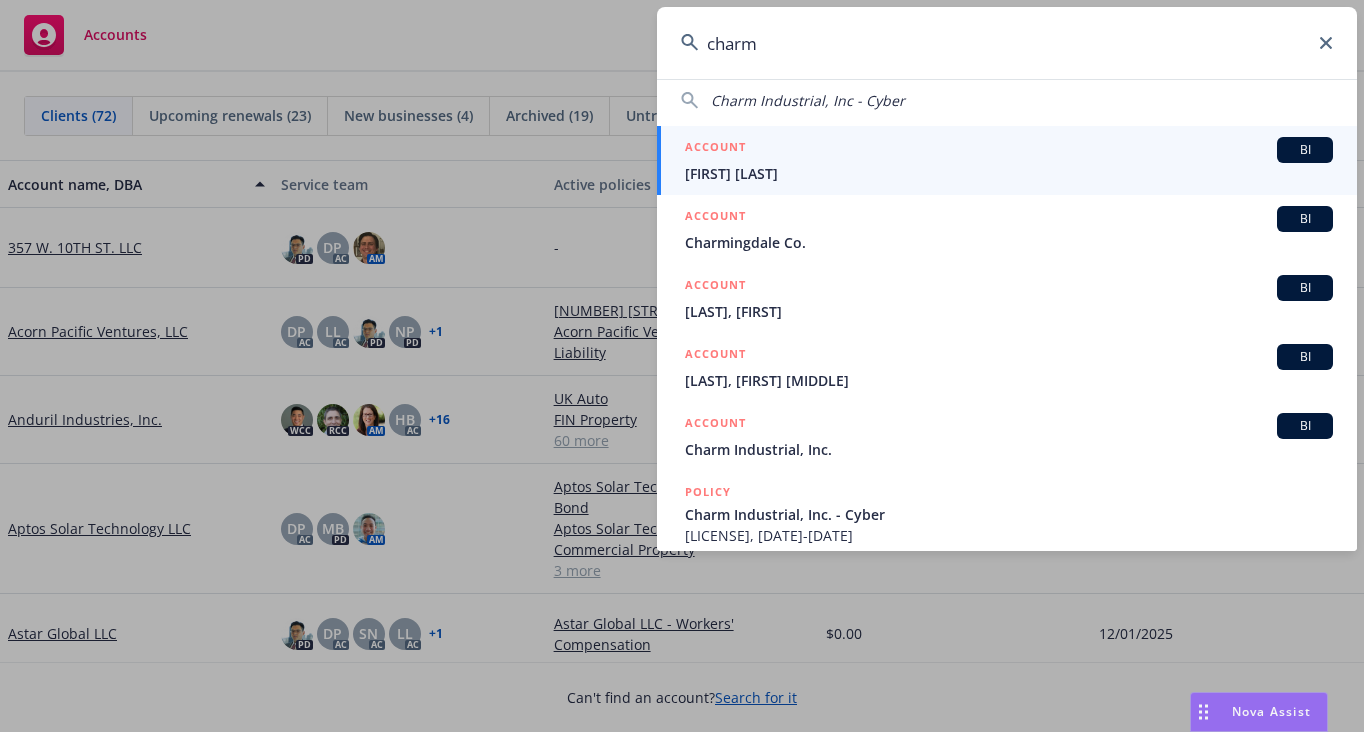 scroll, scrollTop: 159, scrollLeft: 0, axis: vertical 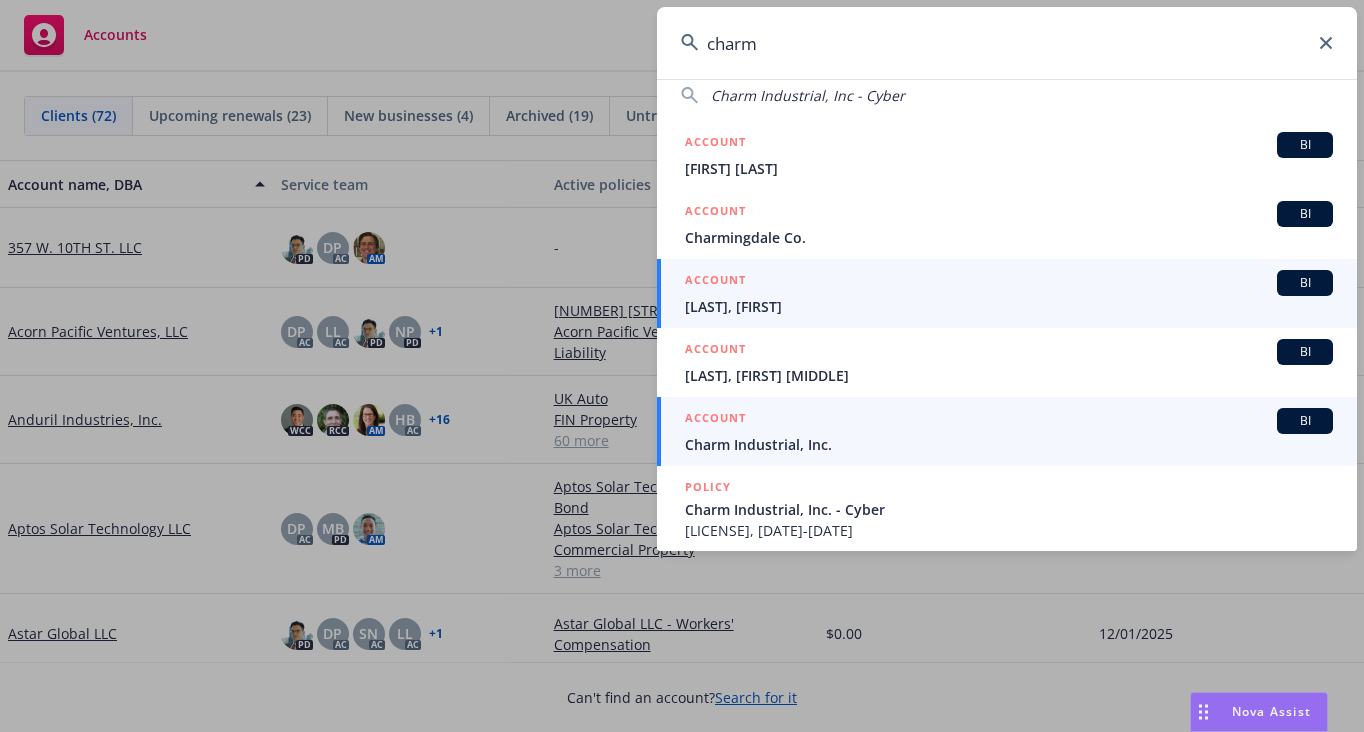 click on "ACCOUNT BI" at bounding box center (1009, 421) 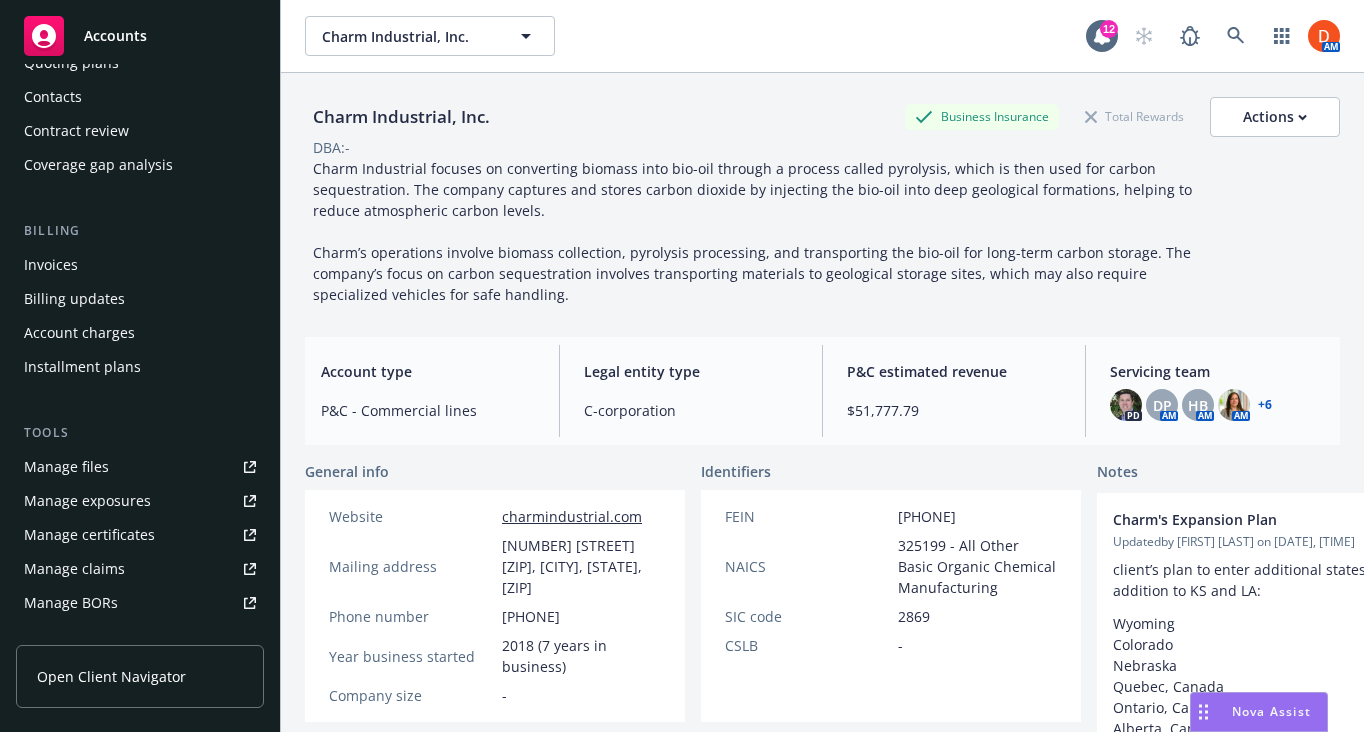 scroll, scrollTop: 225, scrollLeft: 0, axis: vertical 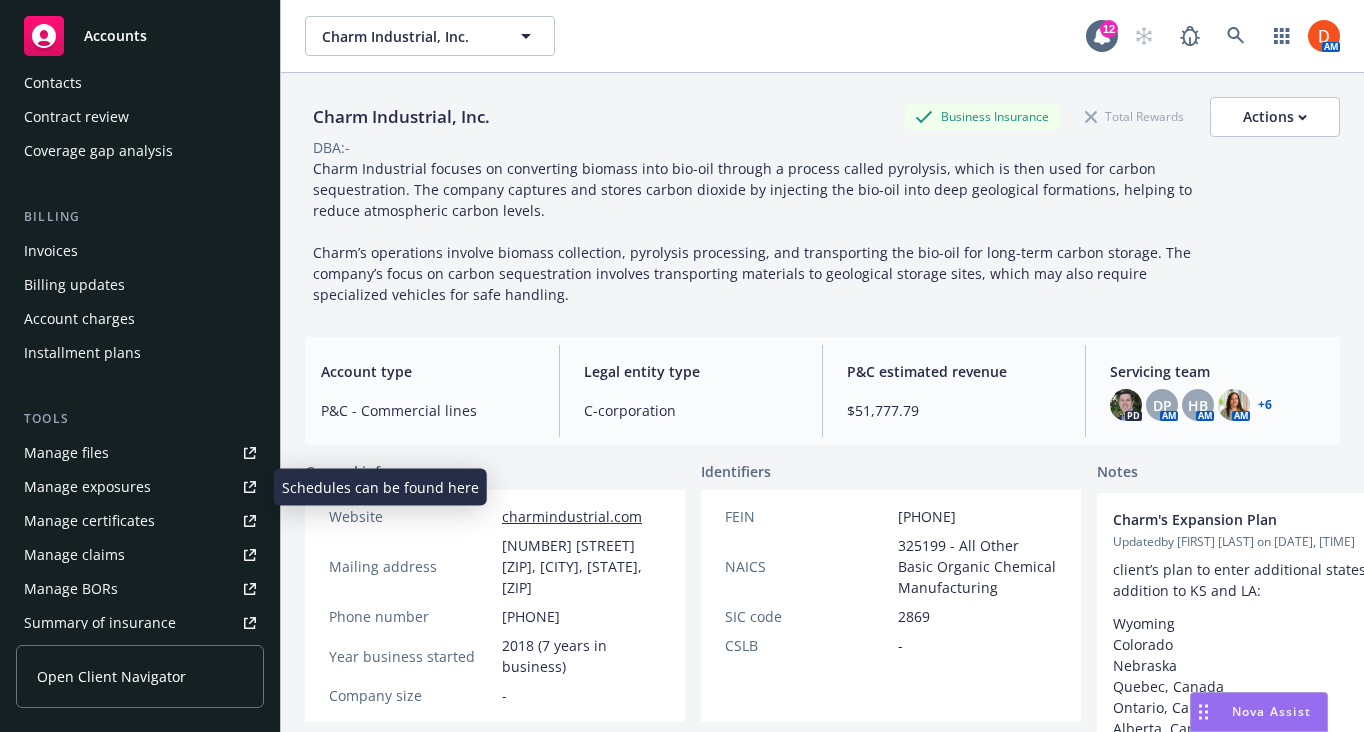 click on "Manage exposures" at bounding box center (140, 487) 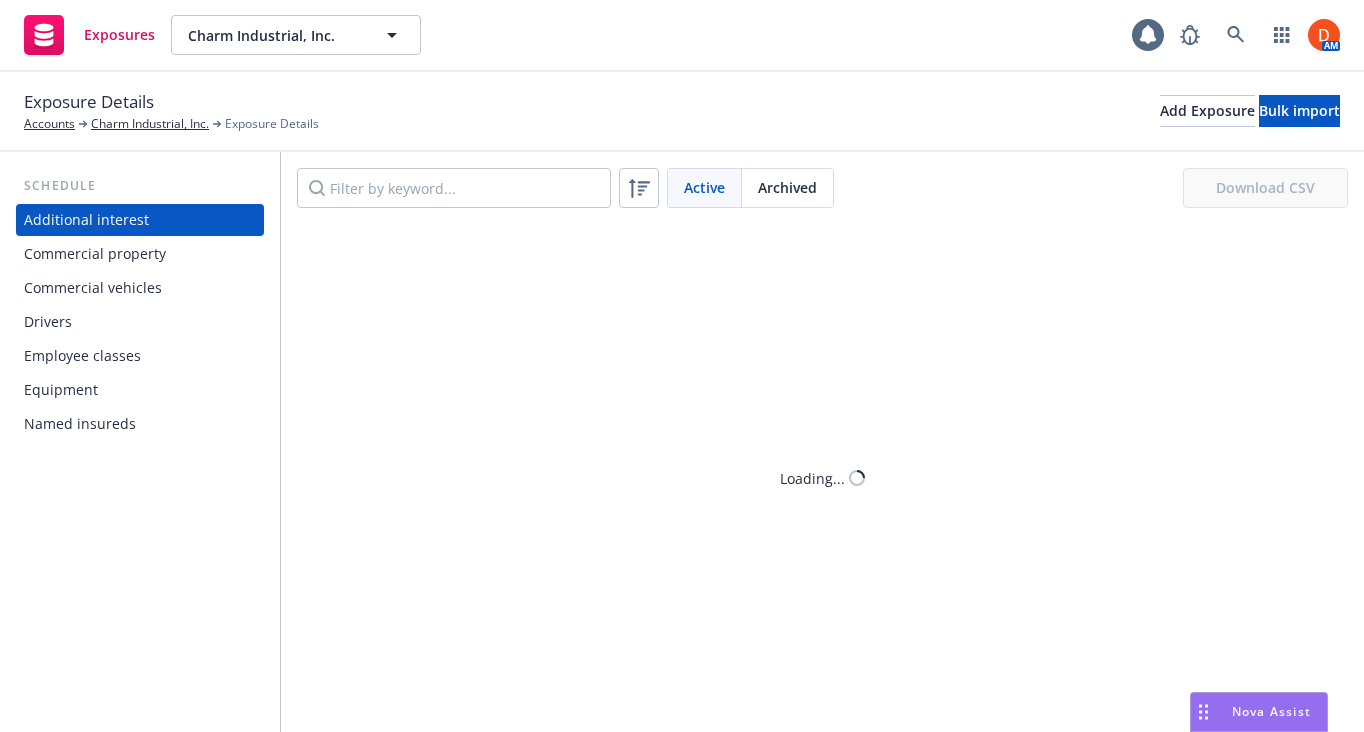 scroll, scrollTop: 0, scrollLeft: 0, axis: both 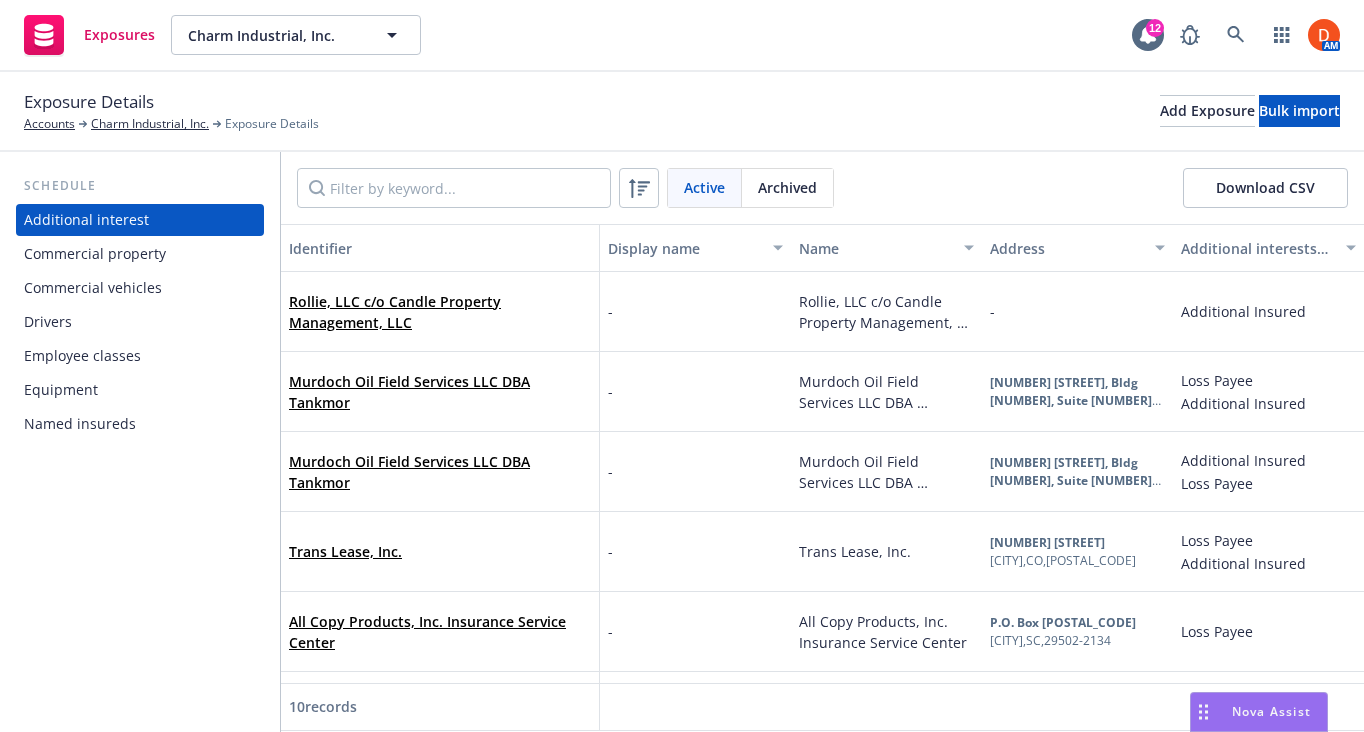 click on "Equipment" at bounding box center [140, 390] 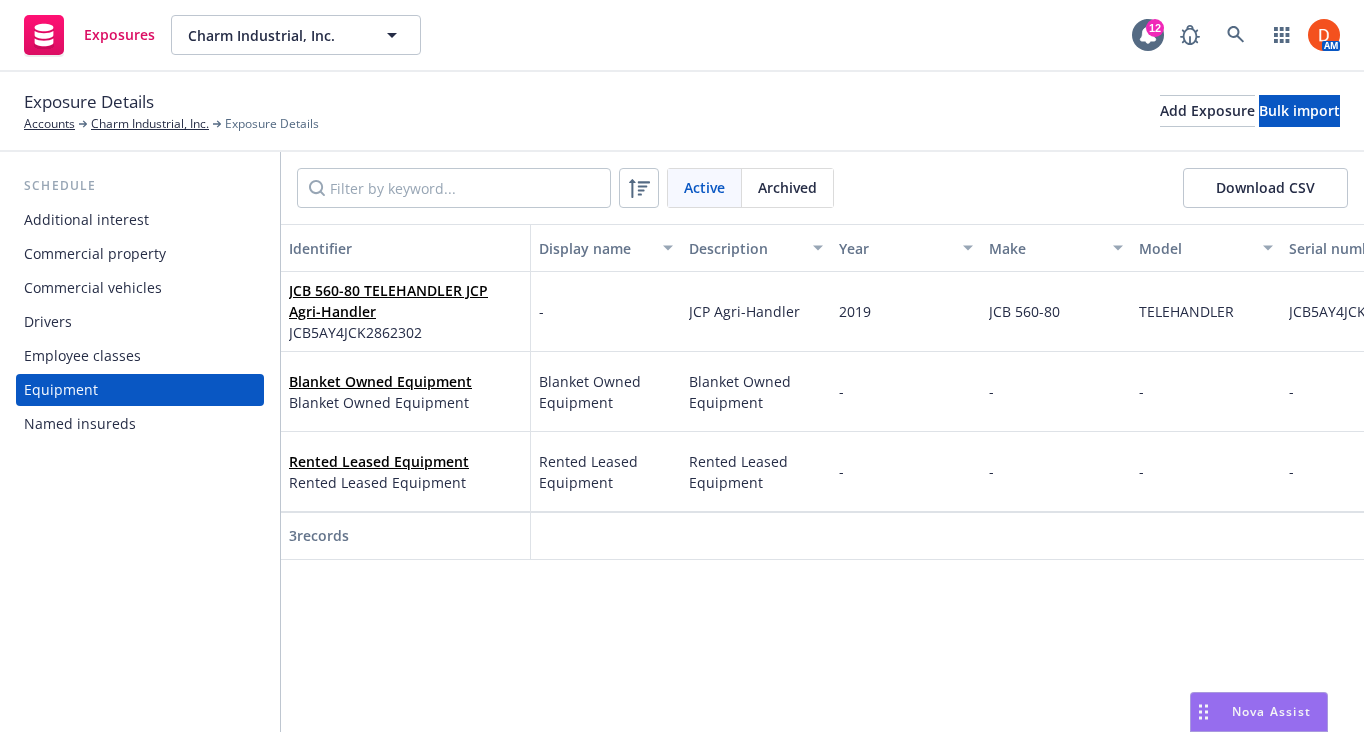 click on "Named insureds" at bounding box center (140, 424) 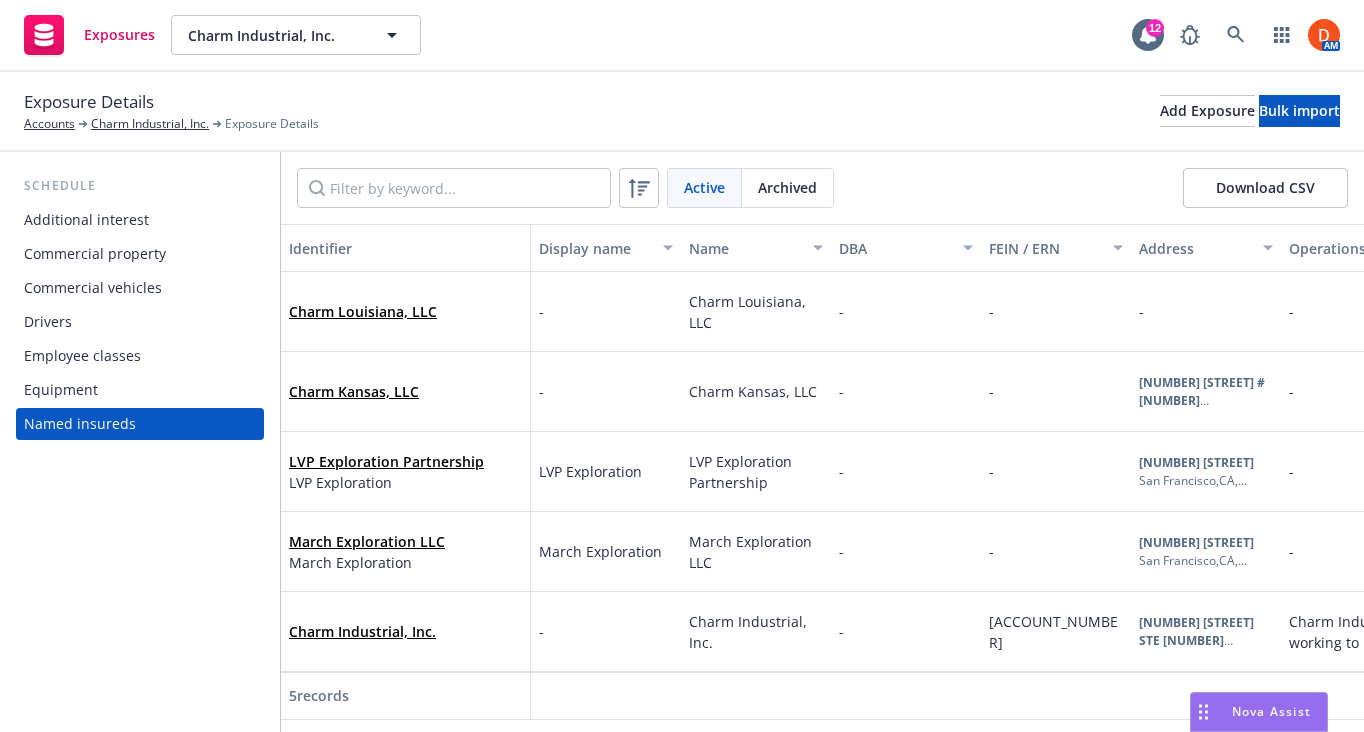 click on "Charm Louisiana, LLC" at bounding box center [405, 311] 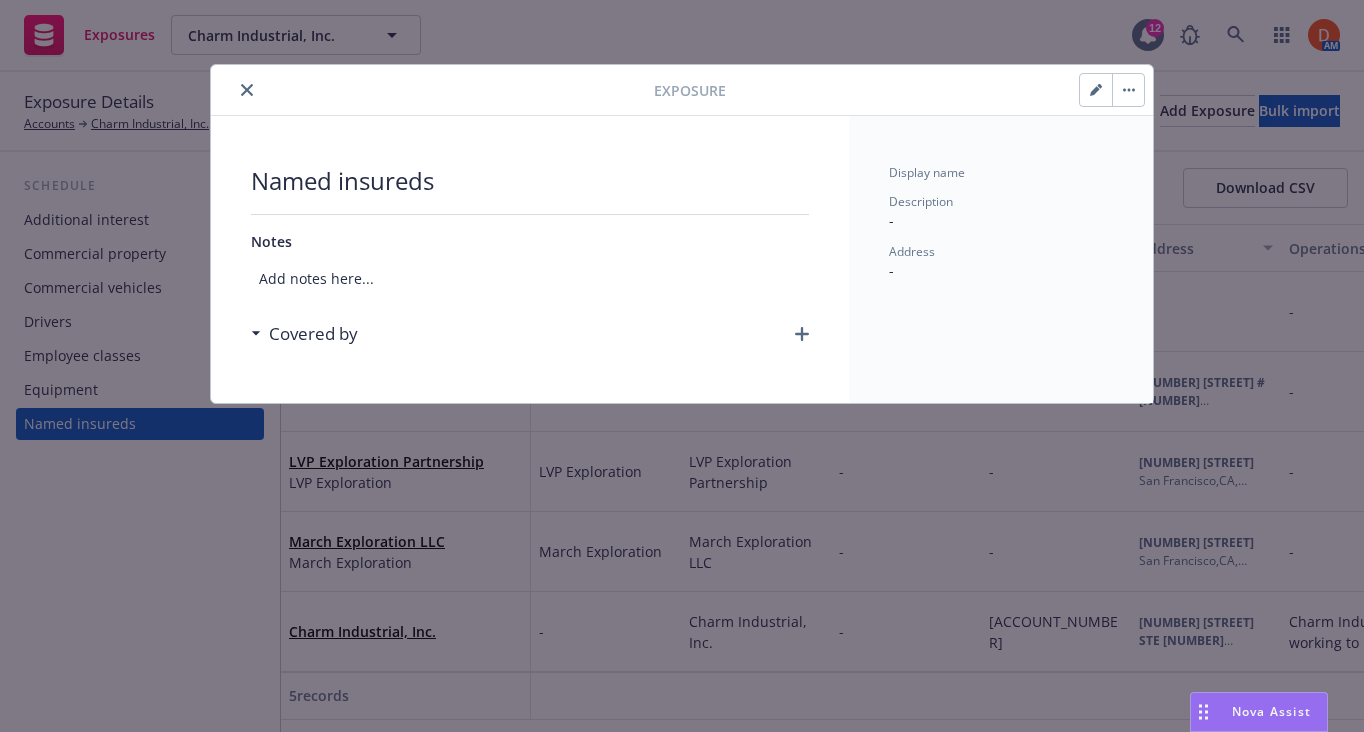 click 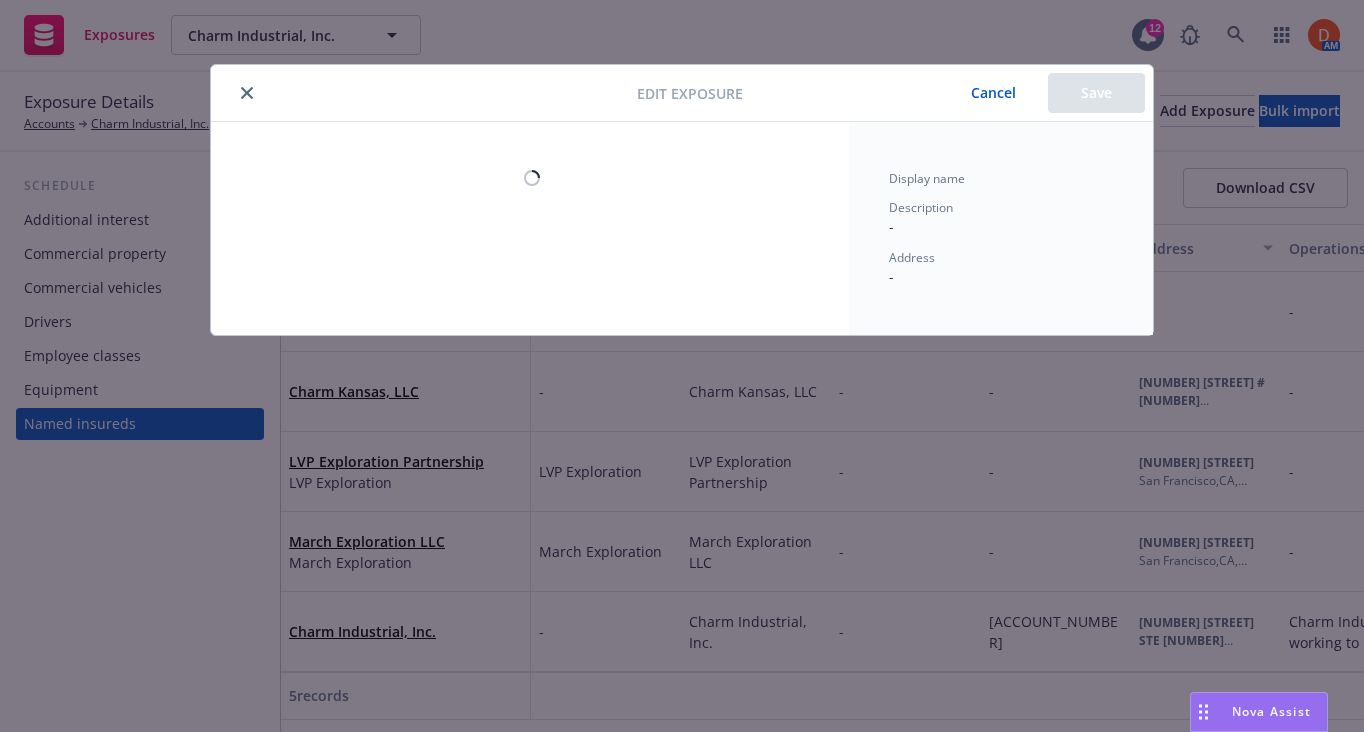 select on "WHOLLY_OWNED_SUBSIDIARY" 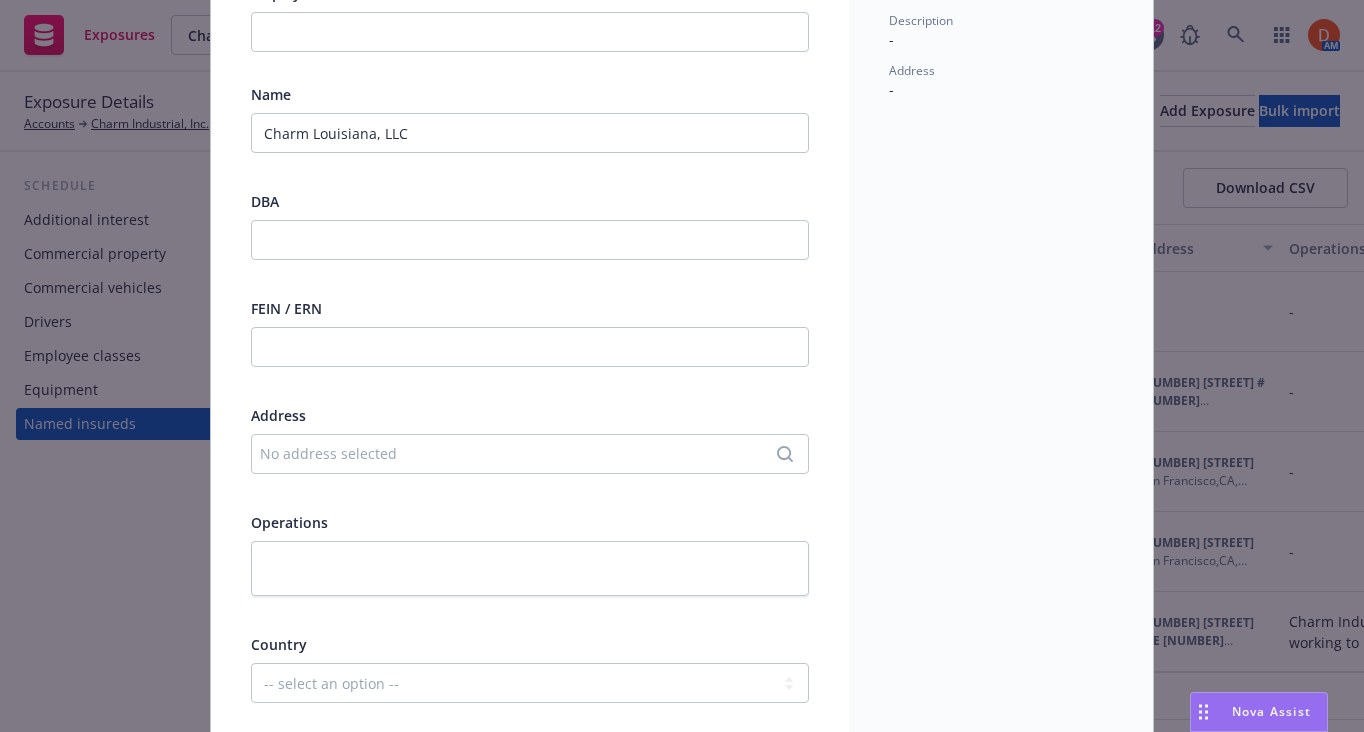scroll, scrollTop: 188, scrollLeft: 0, axis: vertical 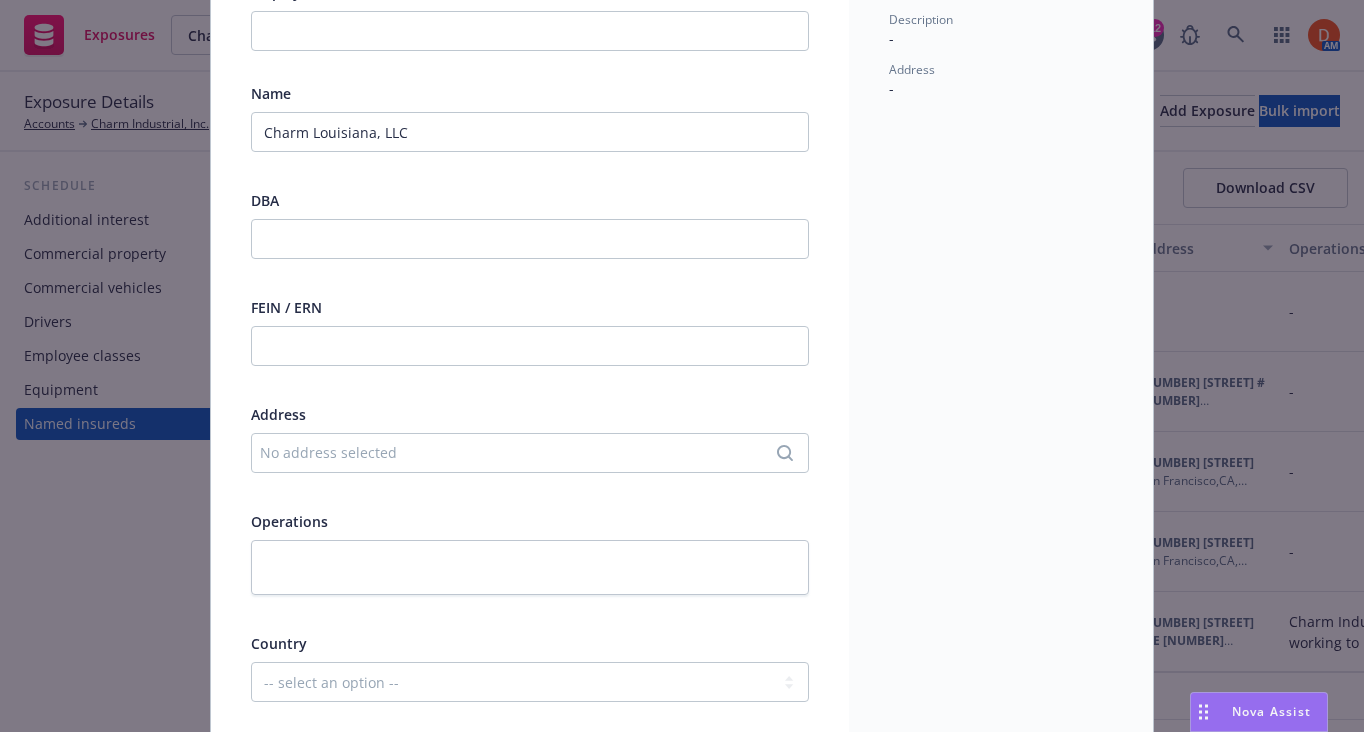 click at bounding box center [530, 359] 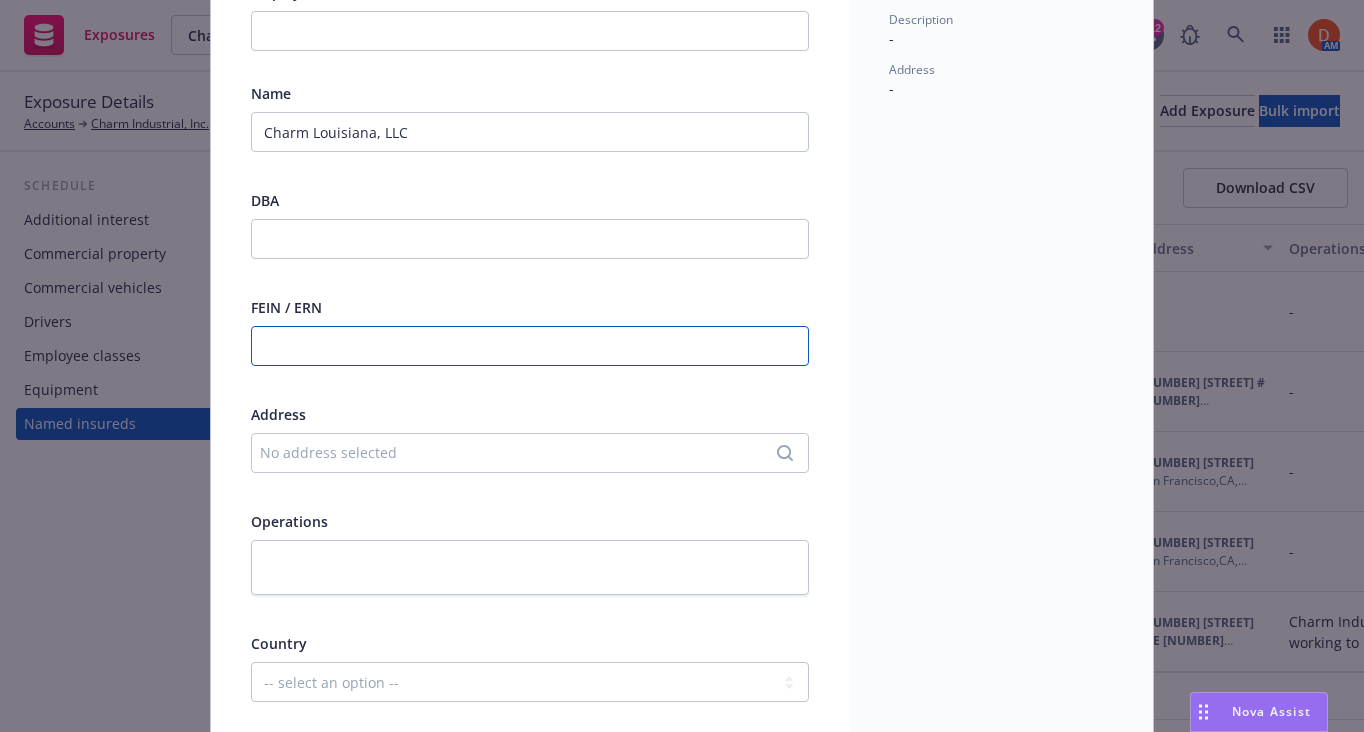 click at bounding box center (530, 346) 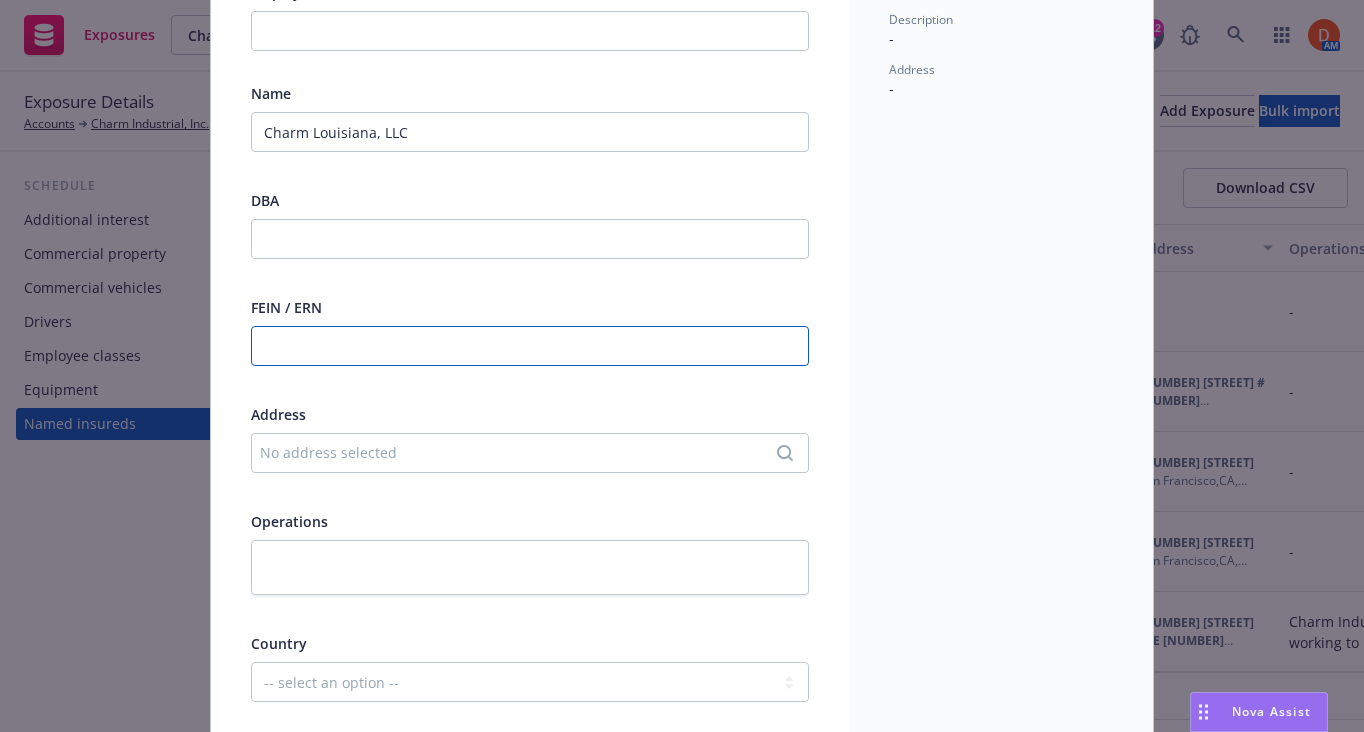 paste on "[ACCOUNT_NUMBER]" 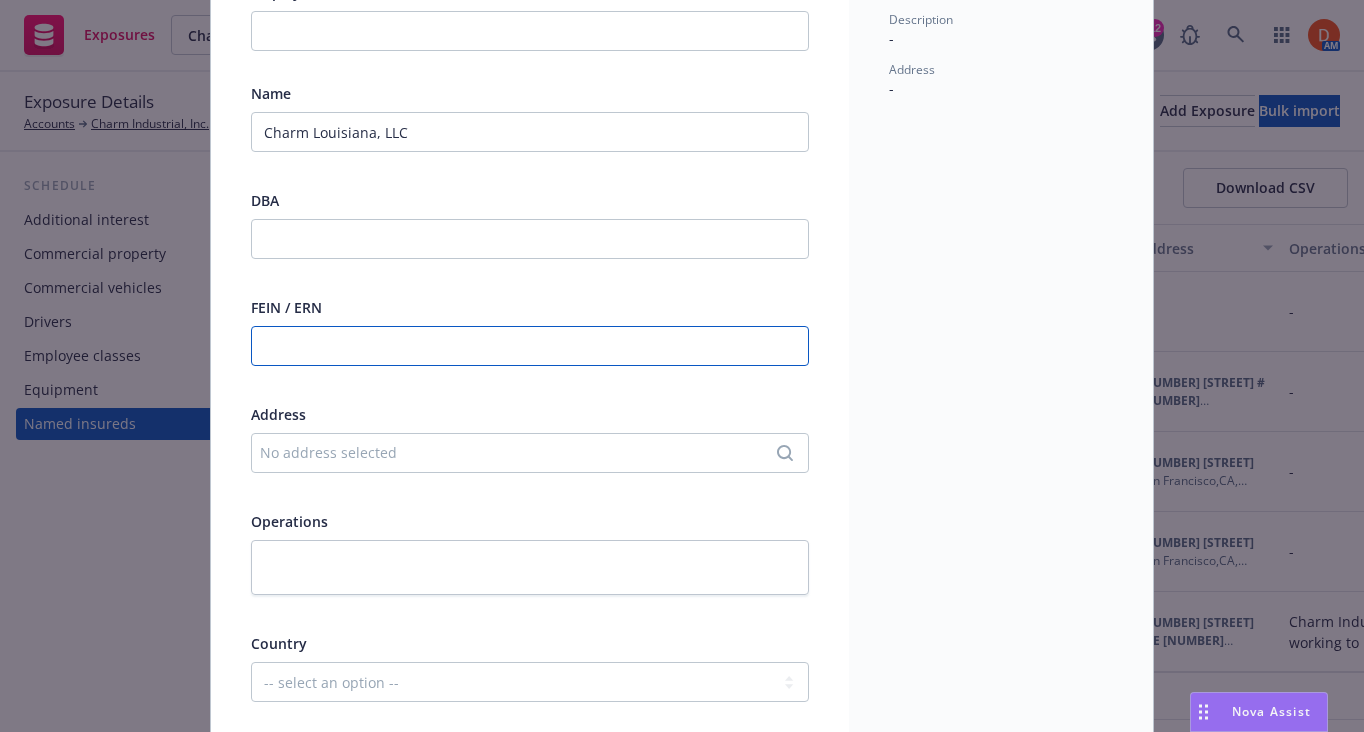 type on "[ACCOUNT_NUMBER]" 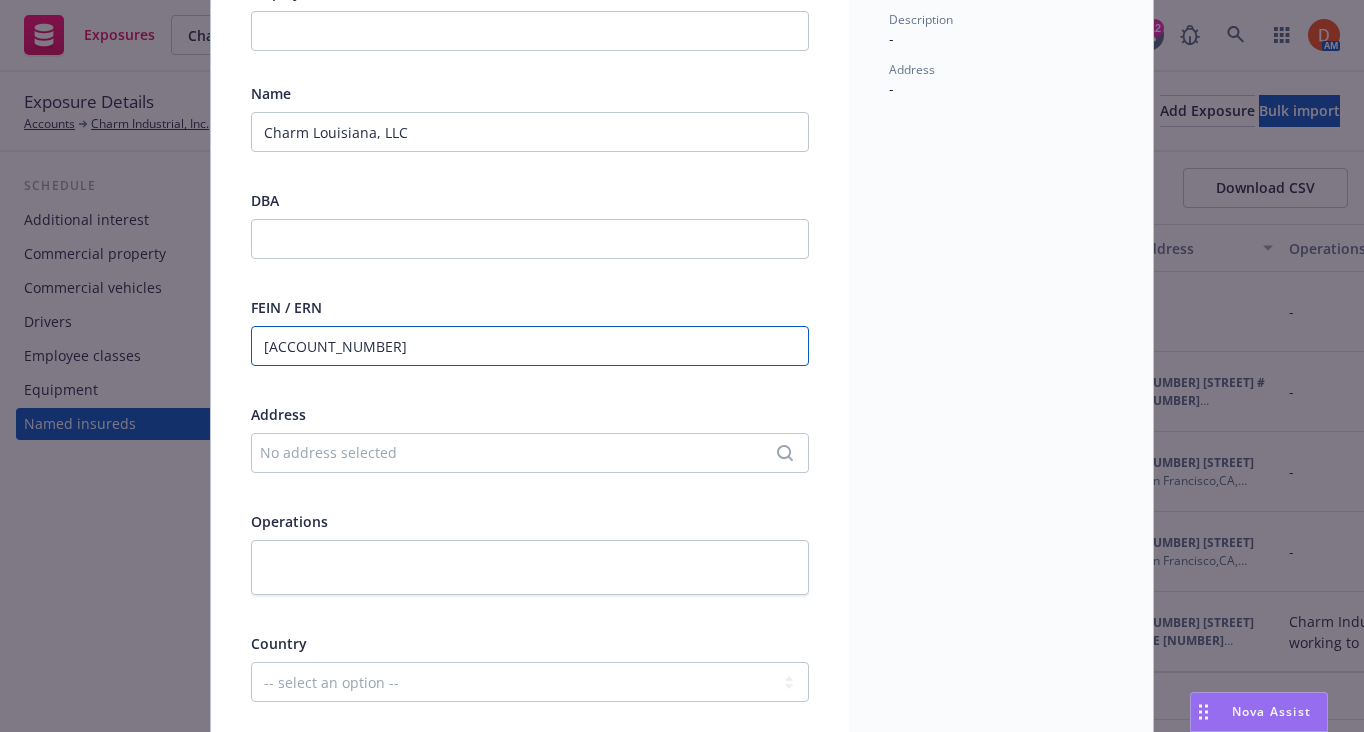 scroll, scrollTop: 0, scrollLeft: 0, axis: both 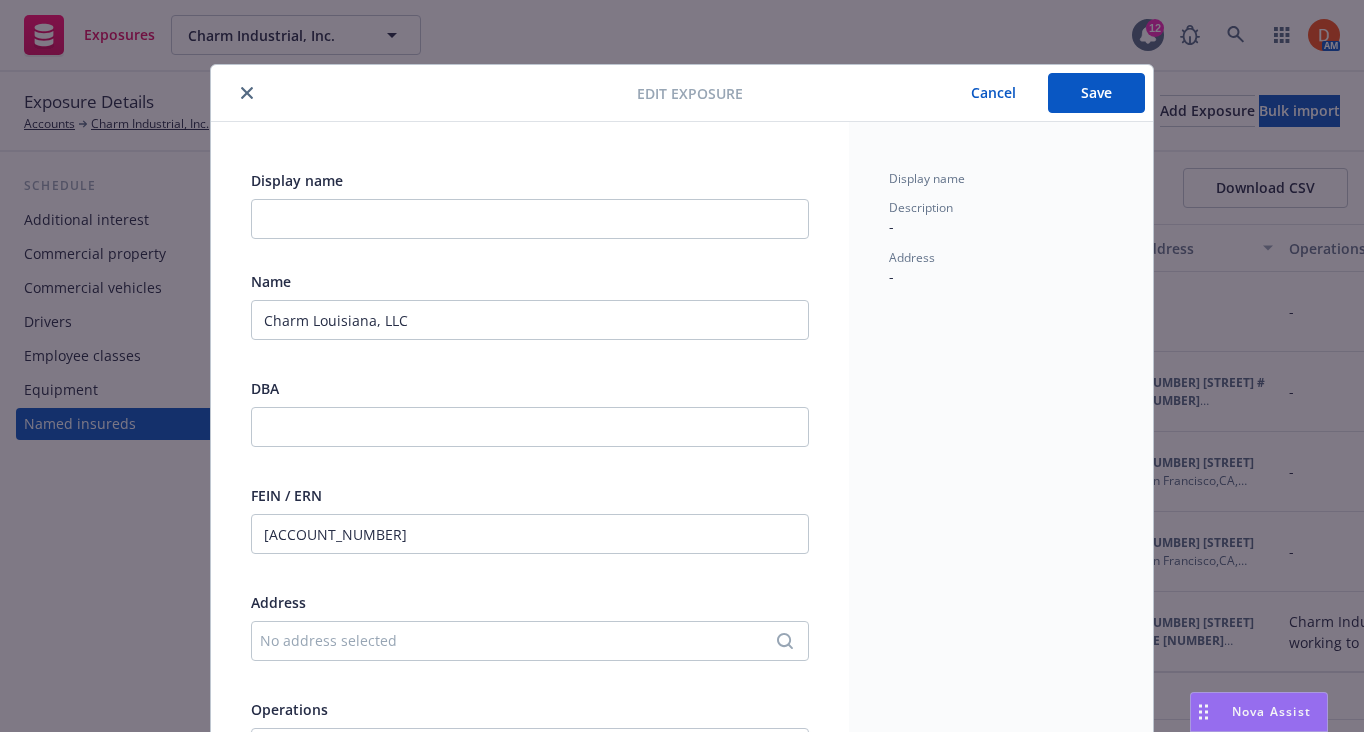click on "Save" at bounding box center [1096, 93] 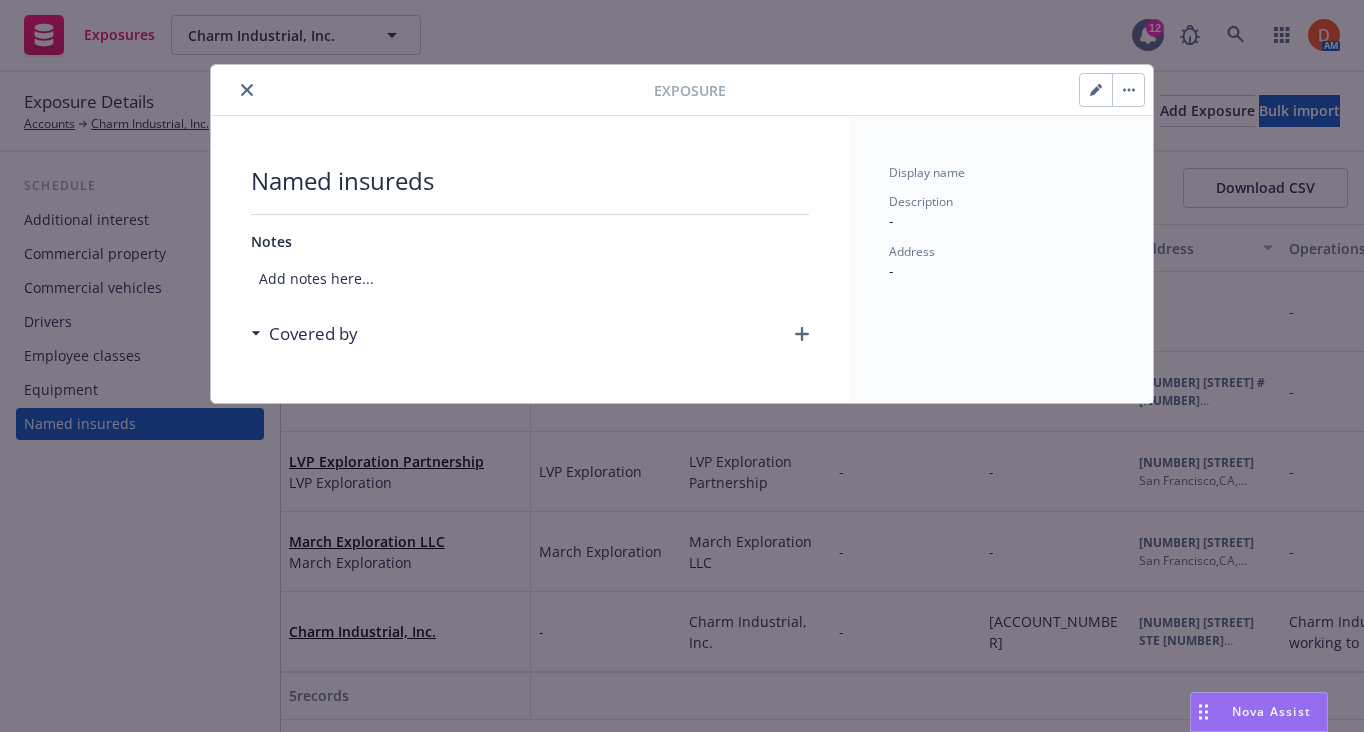 click 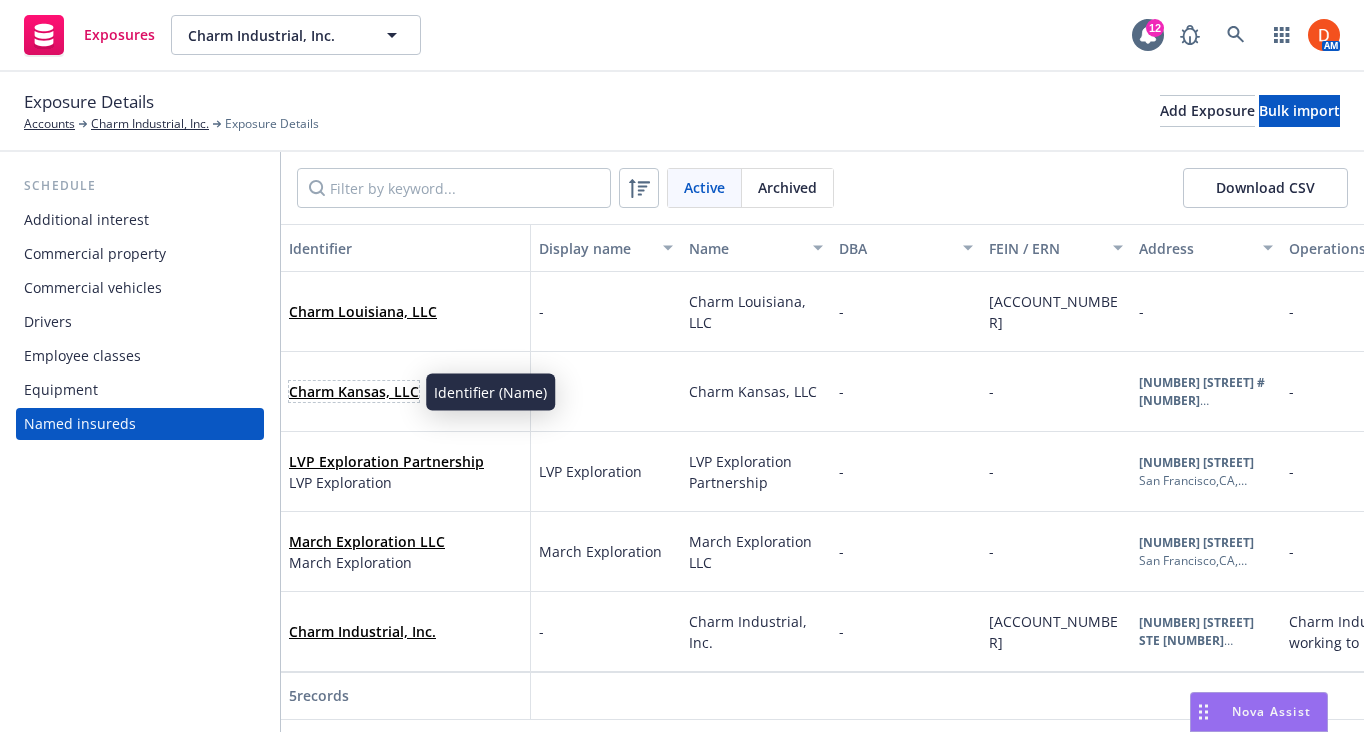 click on "Charm Kansas, LLC" at bounding box center [354, 391] 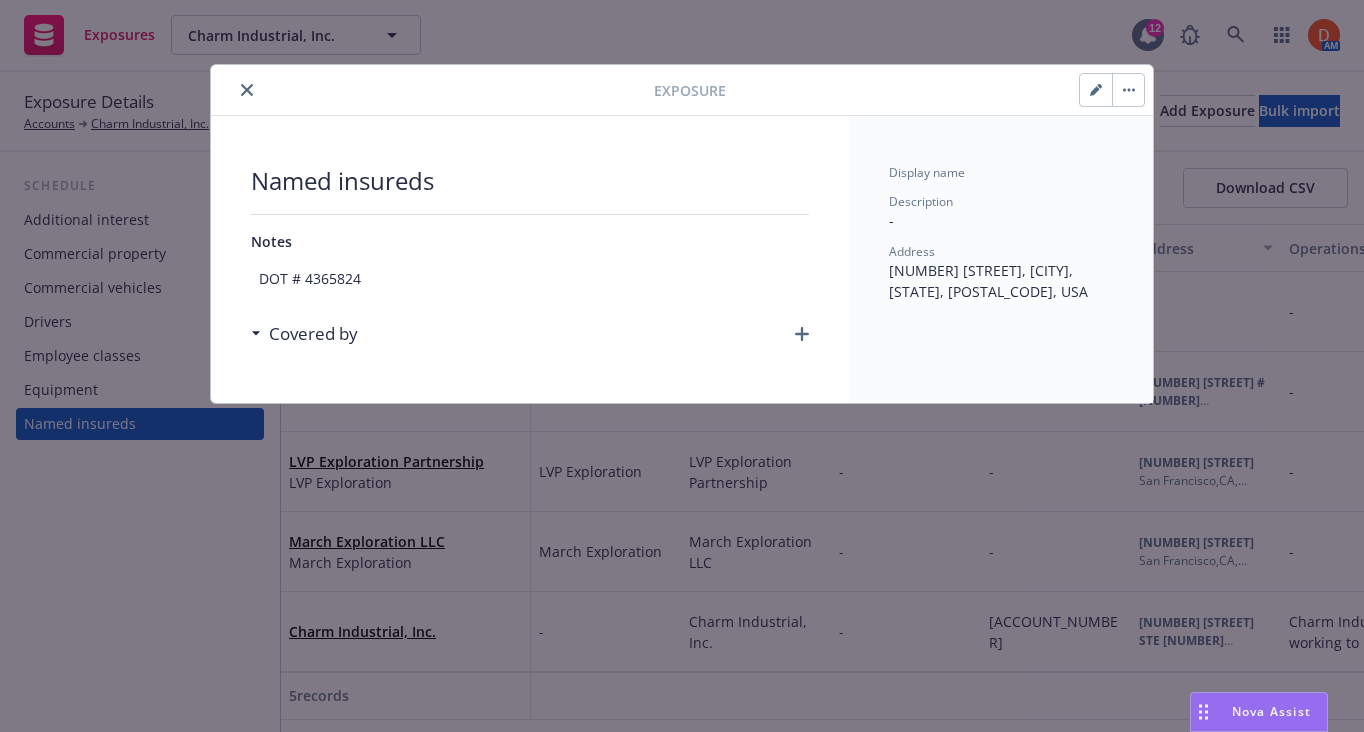 click 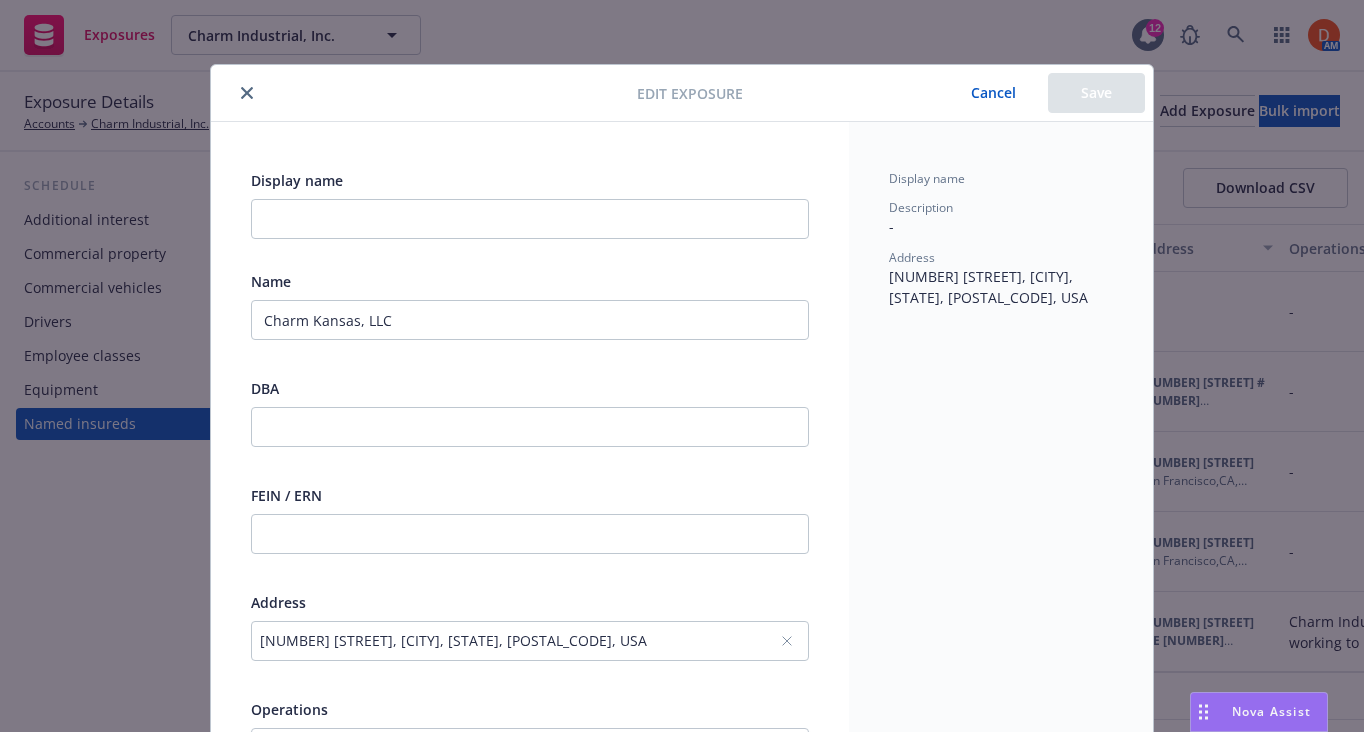 scroll, scrollTop: 66, scrollLeft: 0, axis: vertical 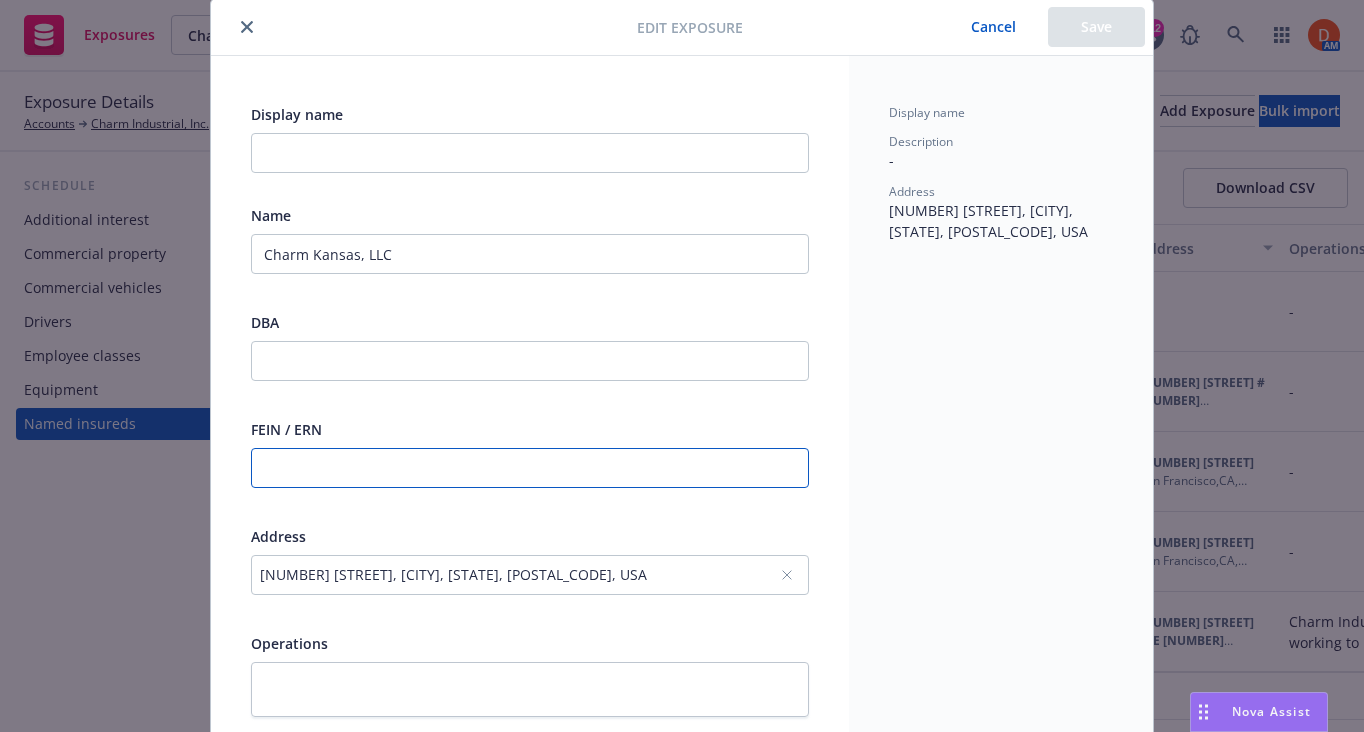 click at bounding box center (530, 468) 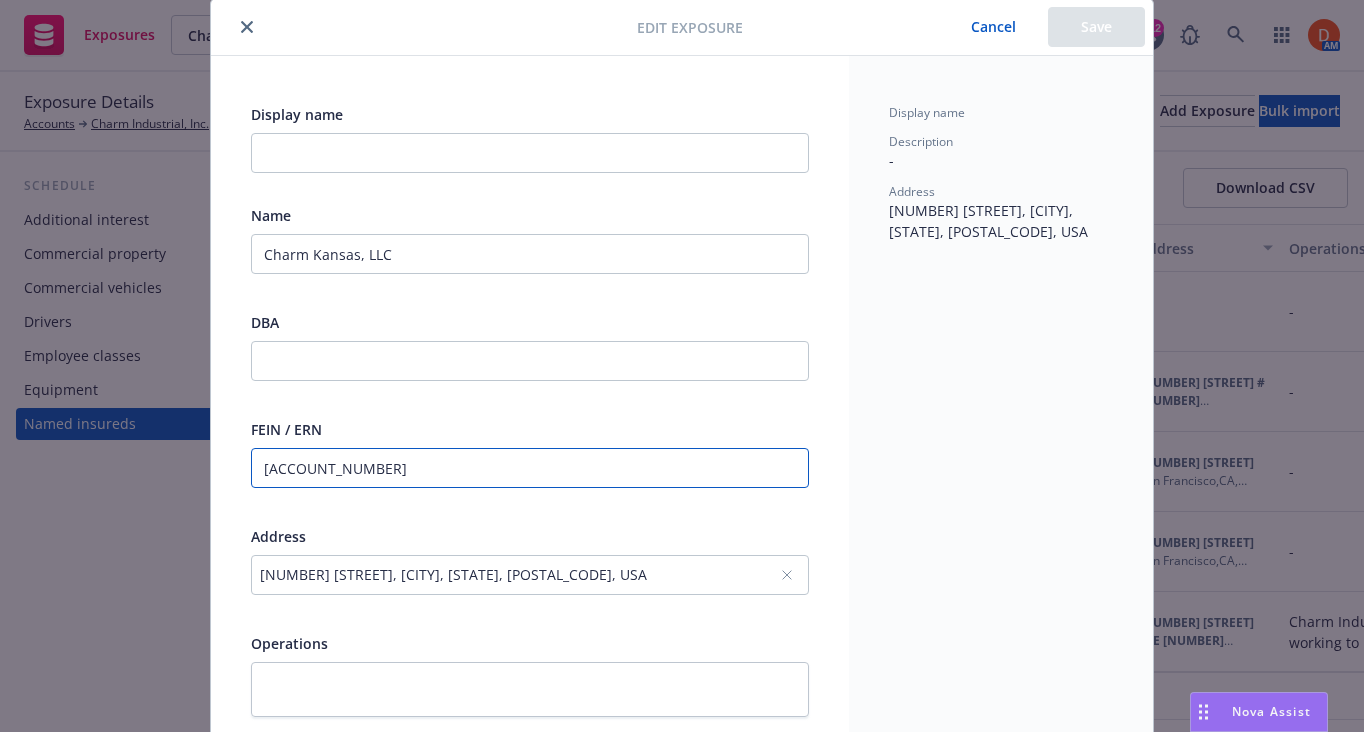 type on "x" 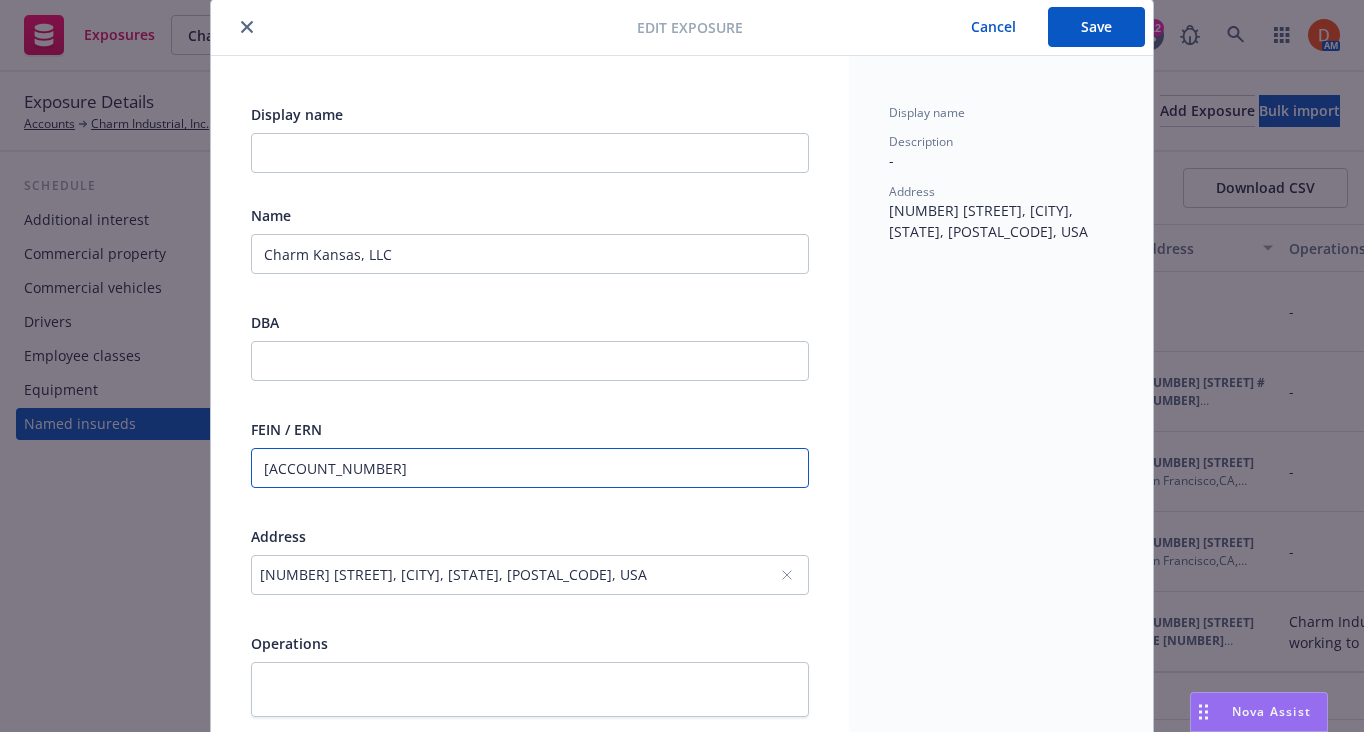 scroll, scrollTop: 0, scrollLeft: 0, axis: both 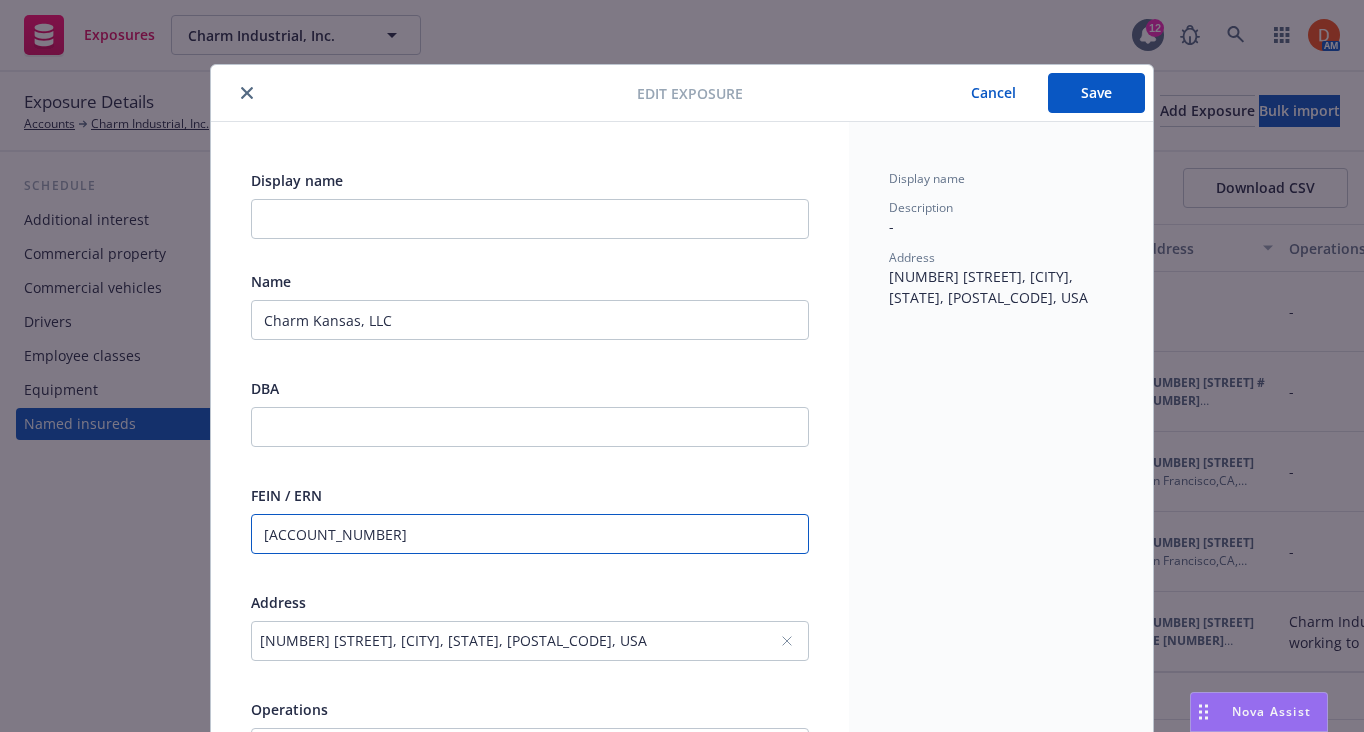 type on "[ACCOUNT_NUMBER]" 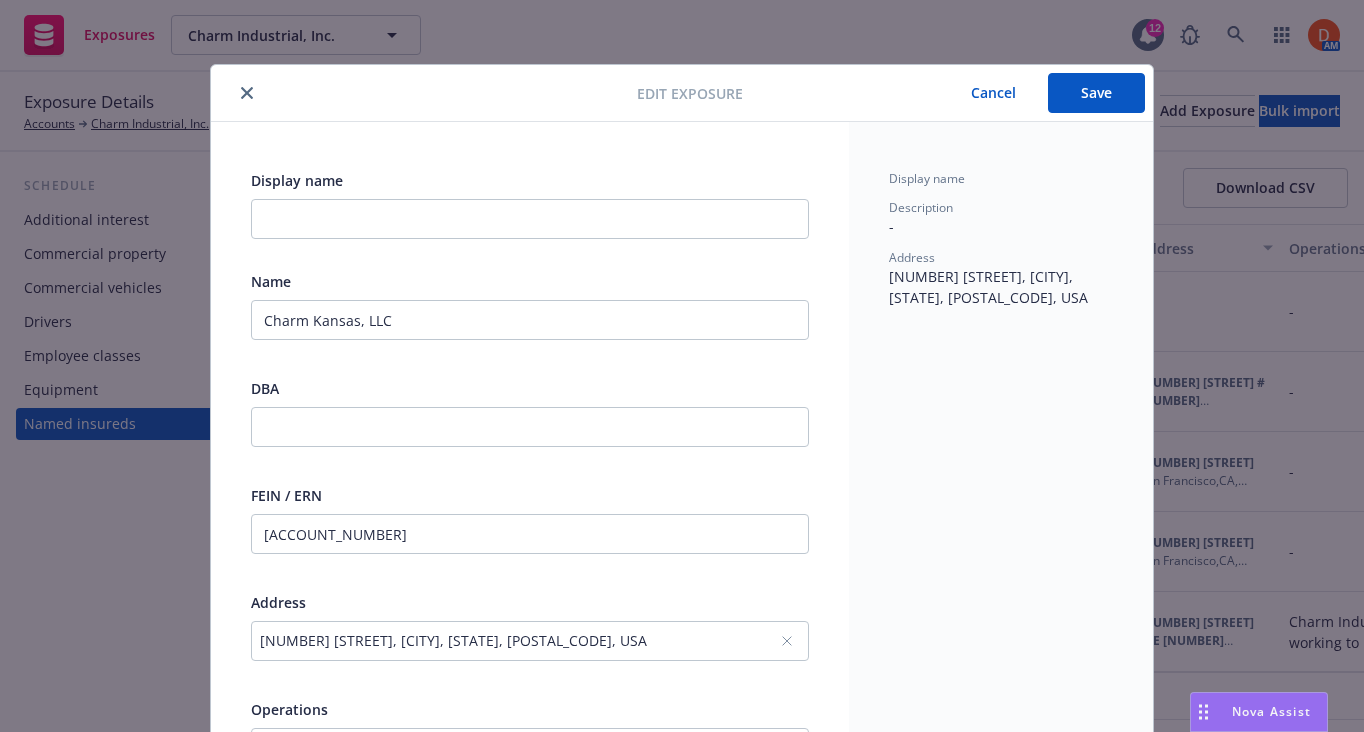 click on "Save" at bounding box center (1096, 93) 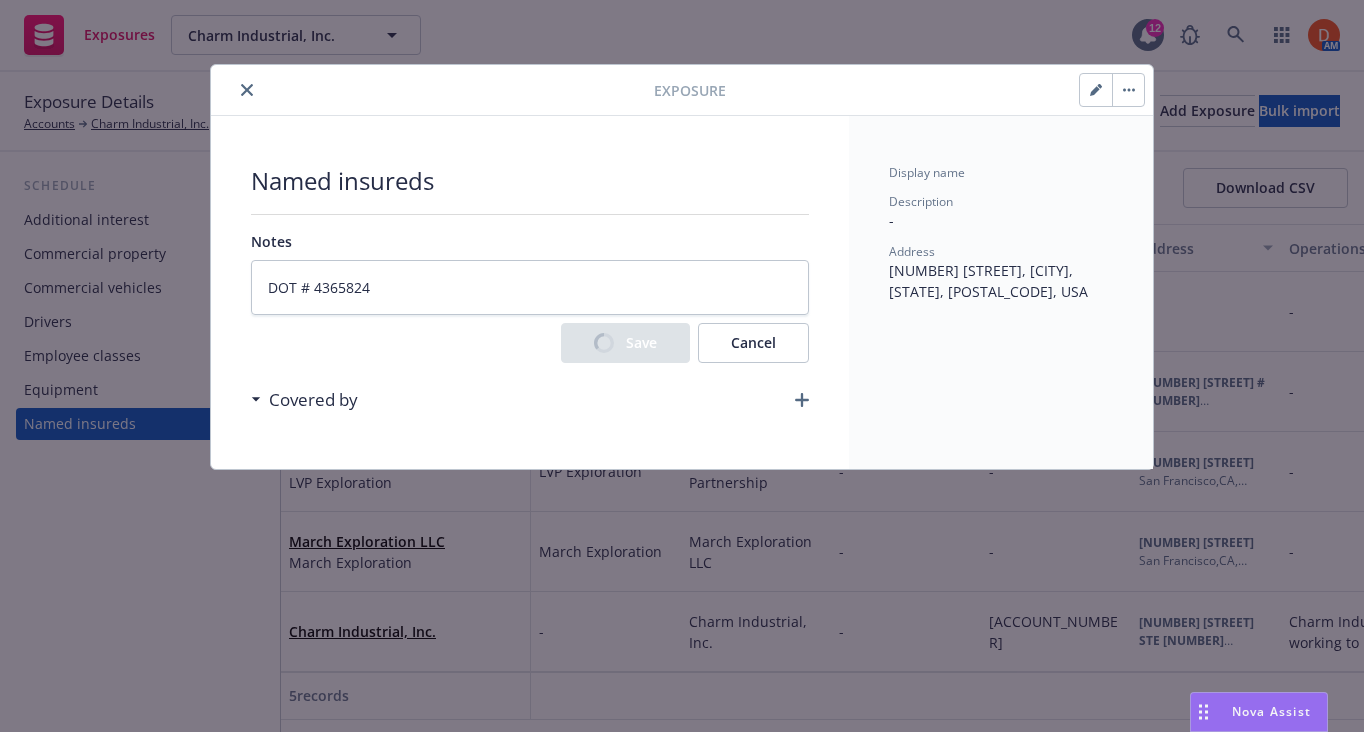 type on "x" 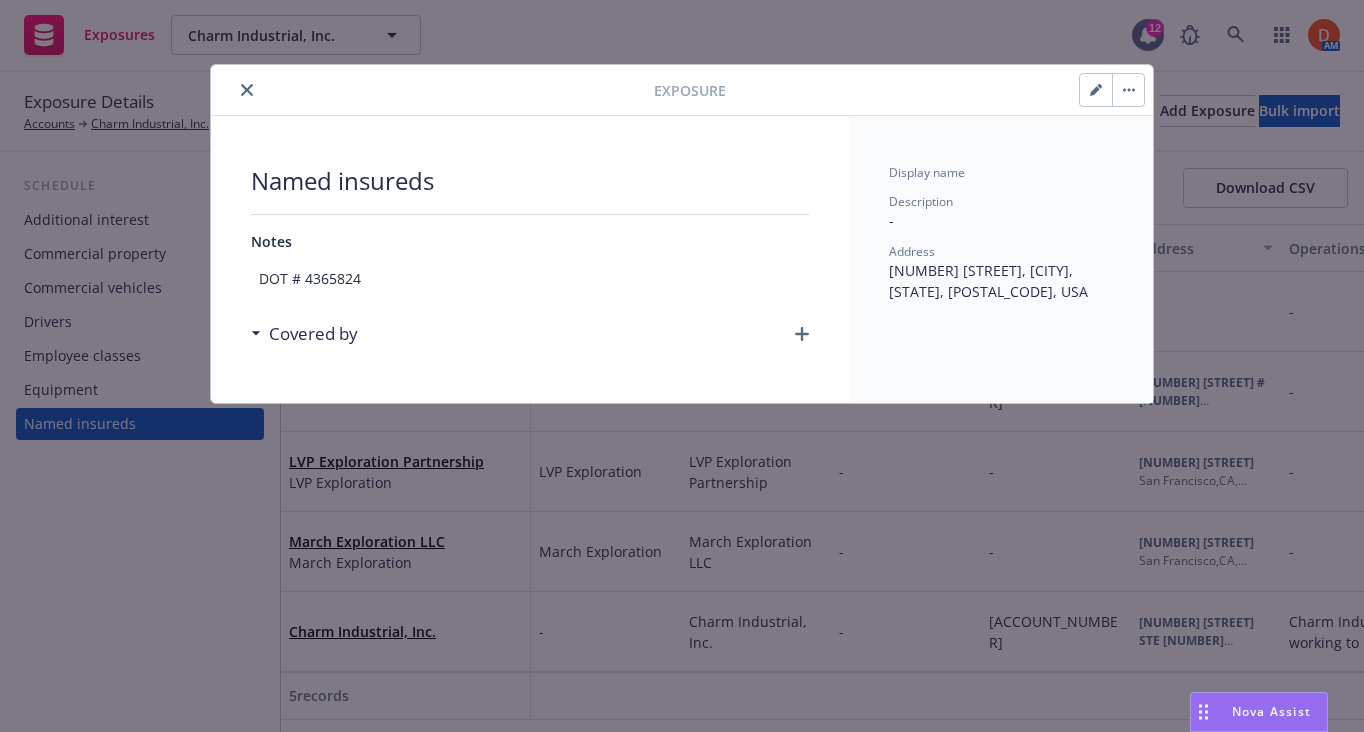 click 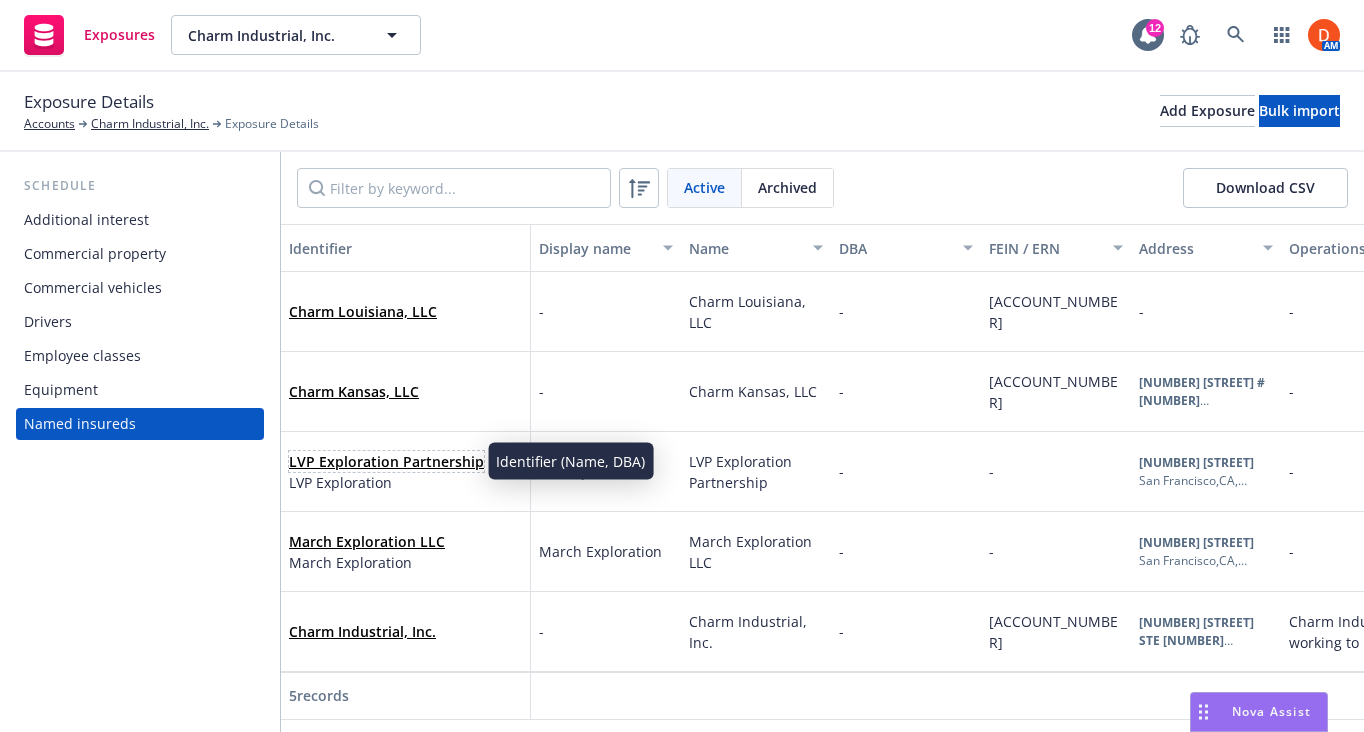click on "LVP Exploration Partnership" at bounding box center (386, 461) 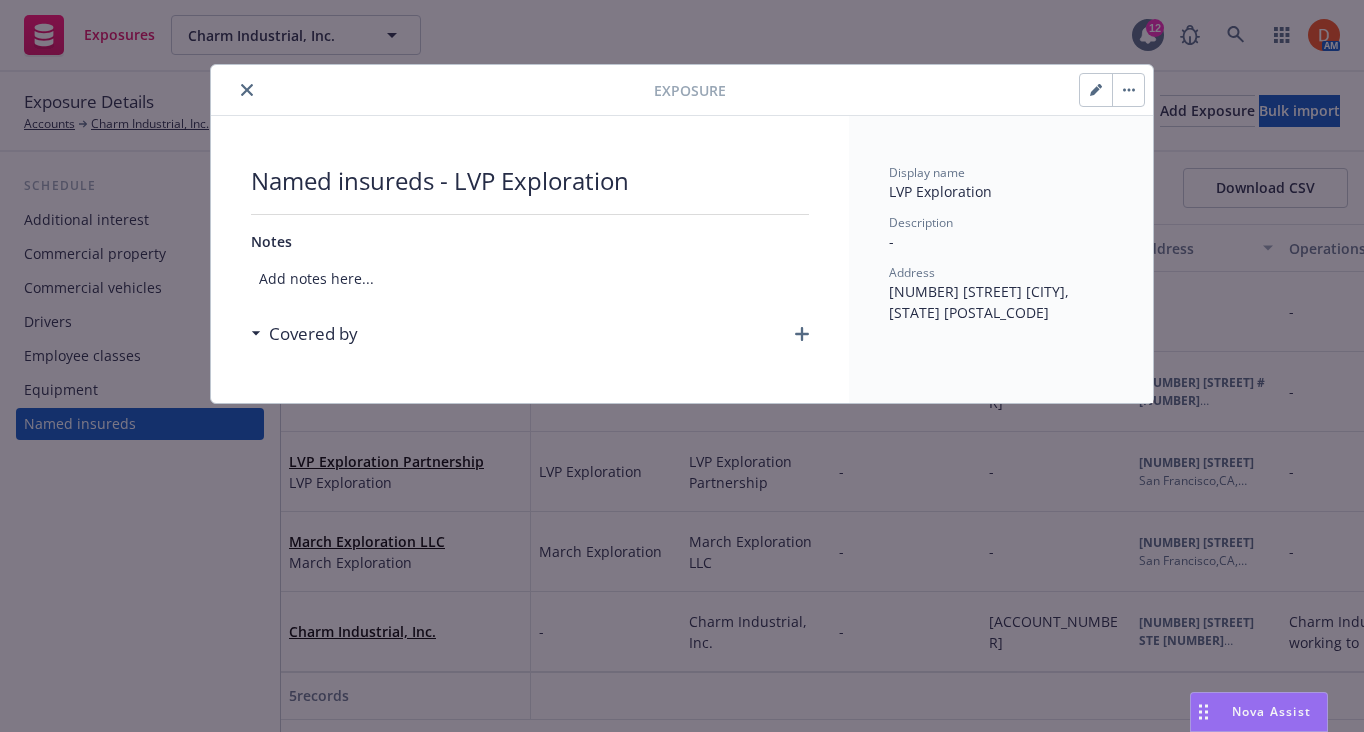 click at bounding box center [1096, 90] 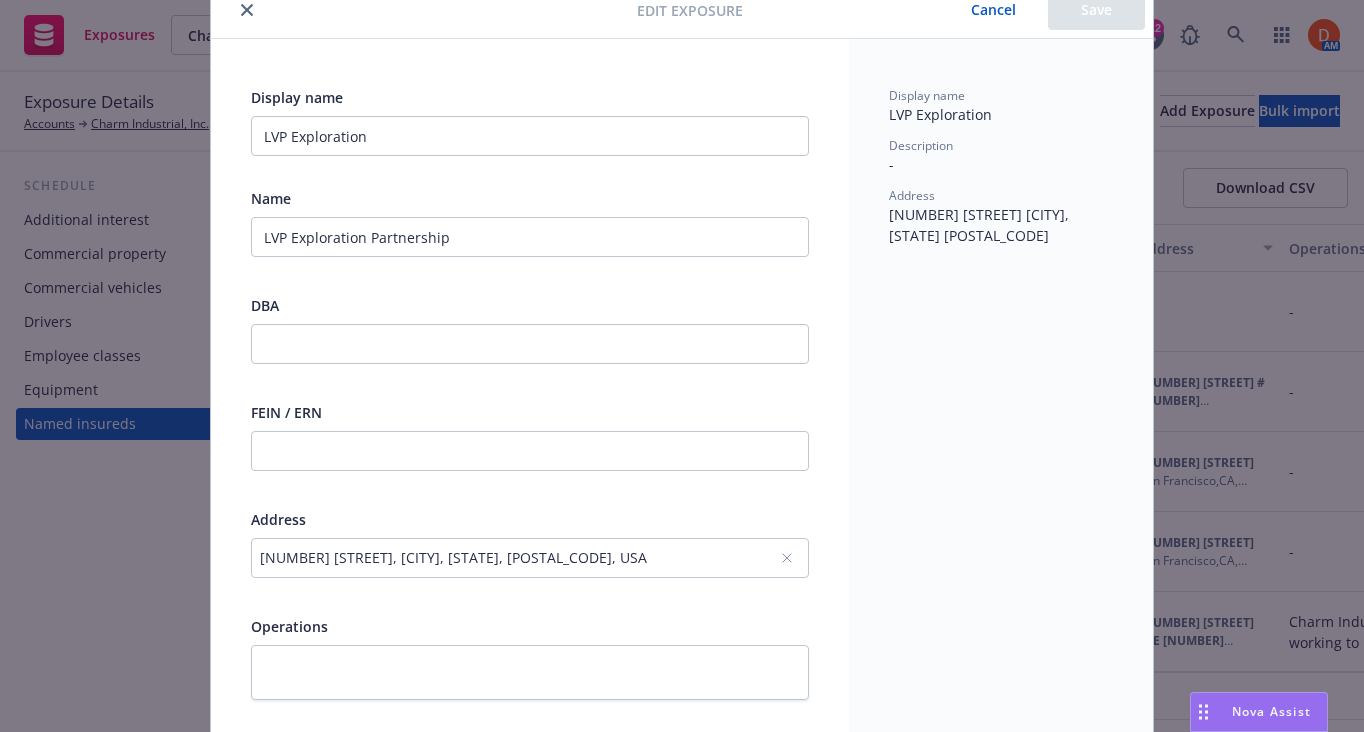scroll, scrollTop: 90, scrollLeft: 0, axis: vertical 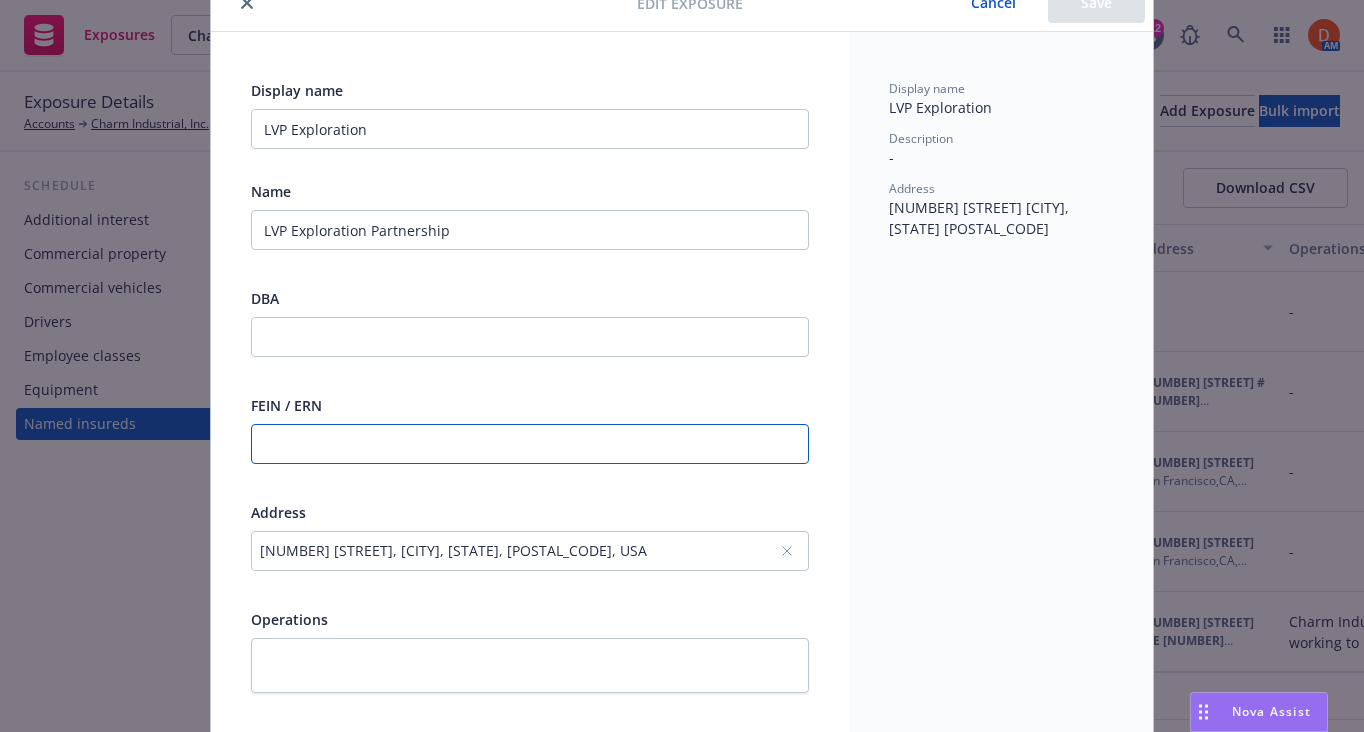 click at bounding box center (530, 444) 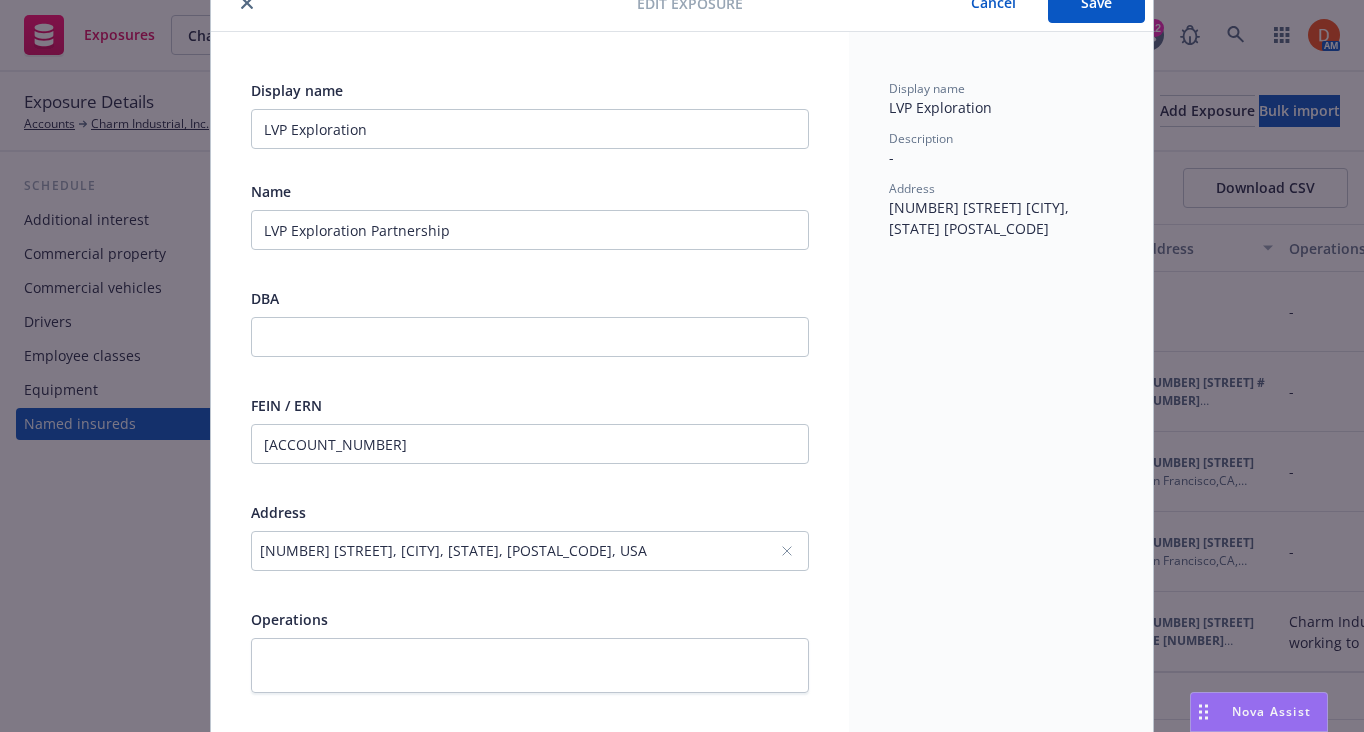 click on "Save" at bounding box center (1096, 3) 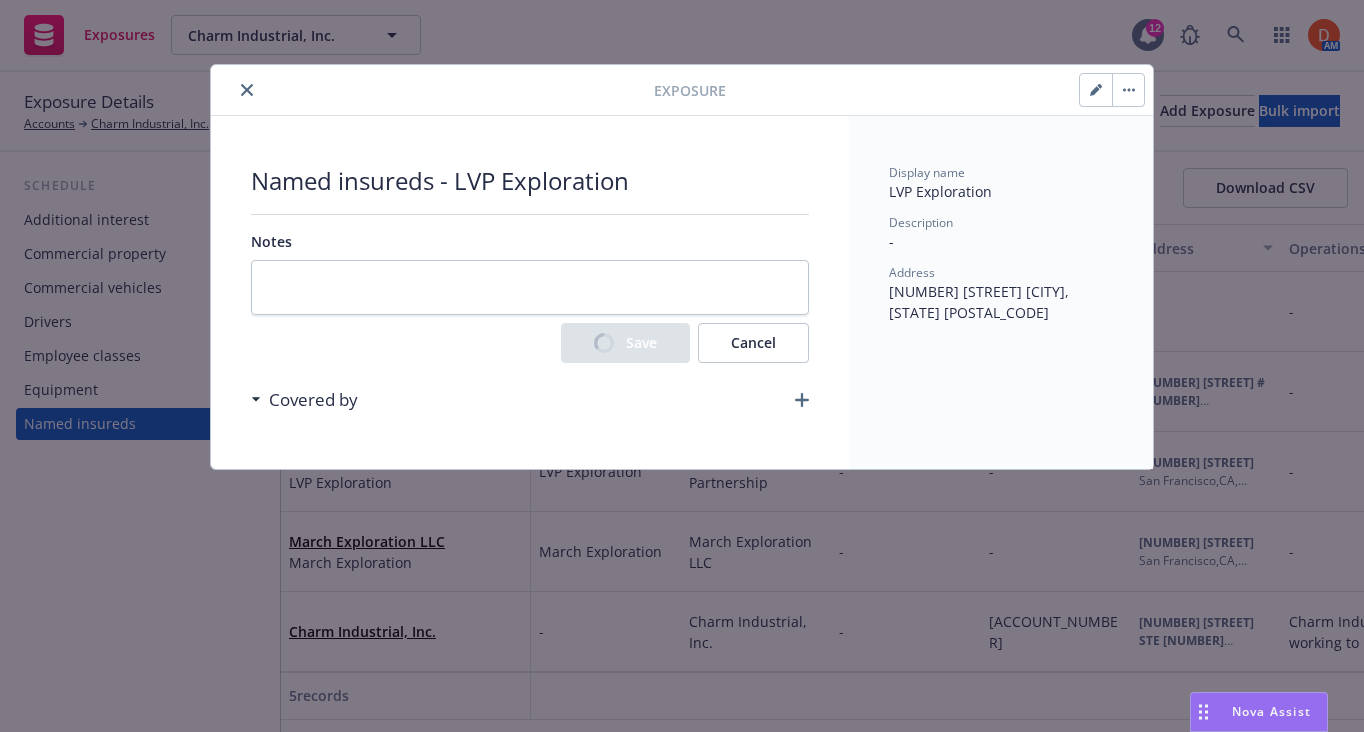 scroll, scrollTop: 0, scrollLeft: 0, axis: both 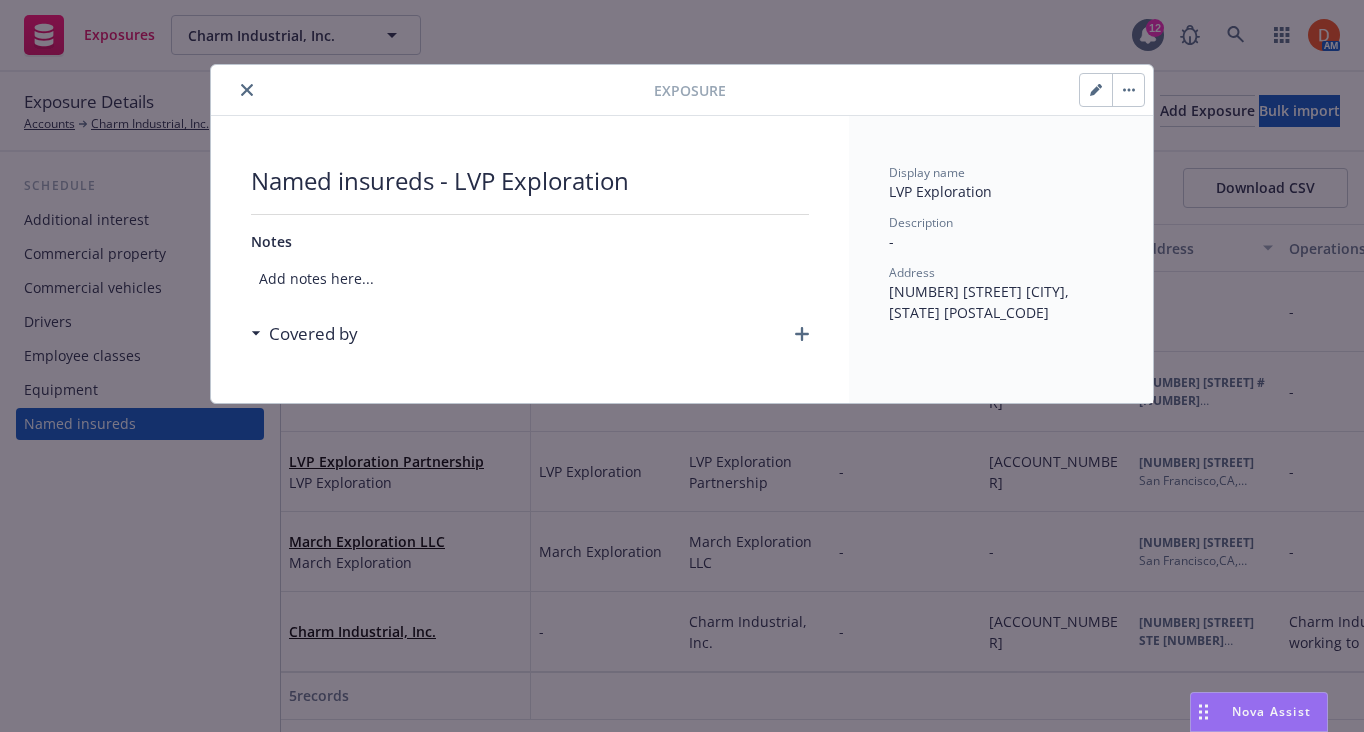 click at bounding box center [436, 90] 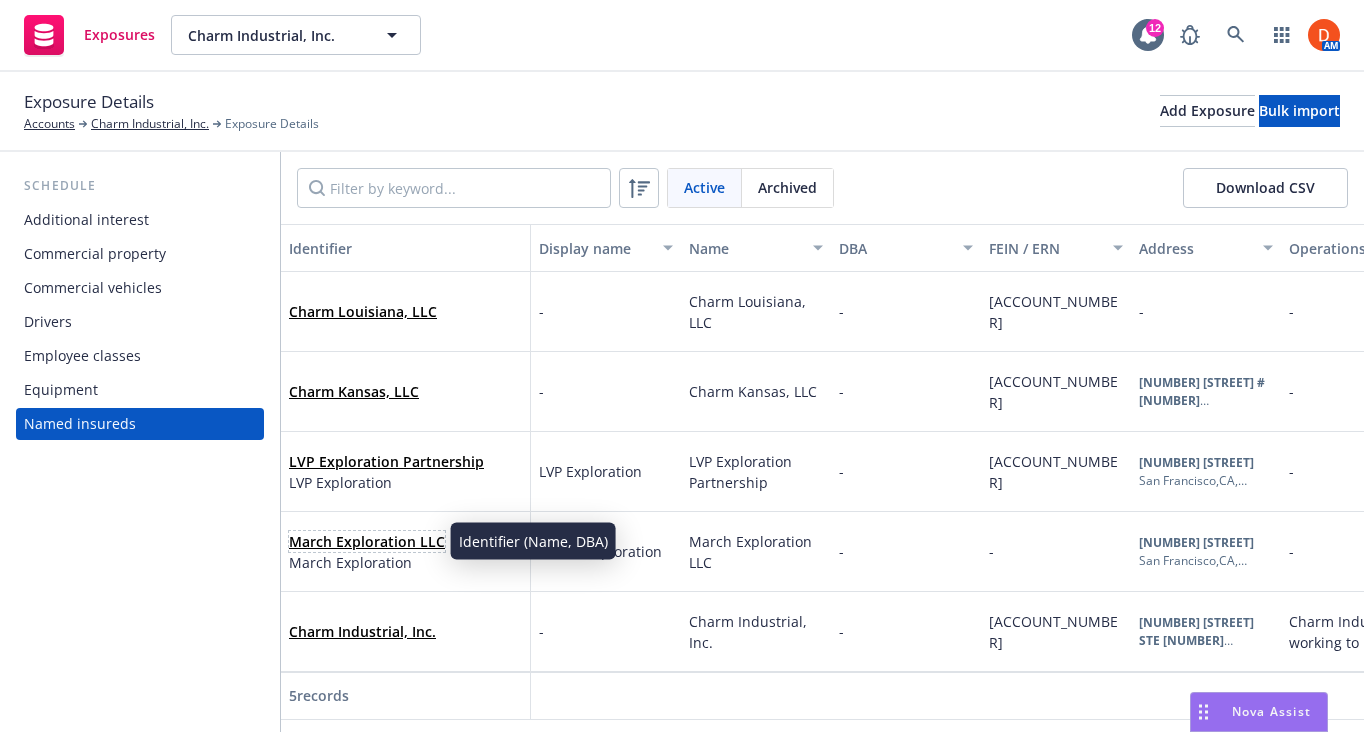 click on "March Exploration LLC" at bounding box center [367, 541] 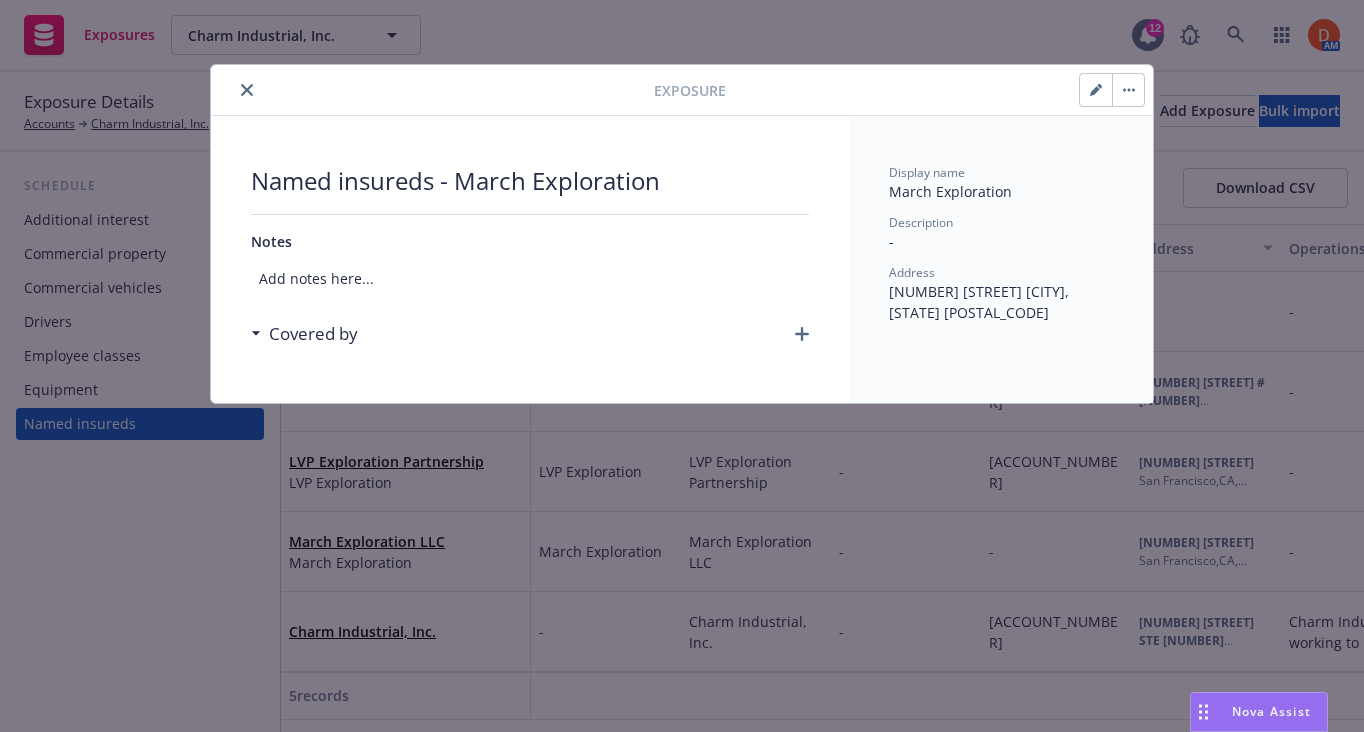 click at bounding box center (1096, 90) 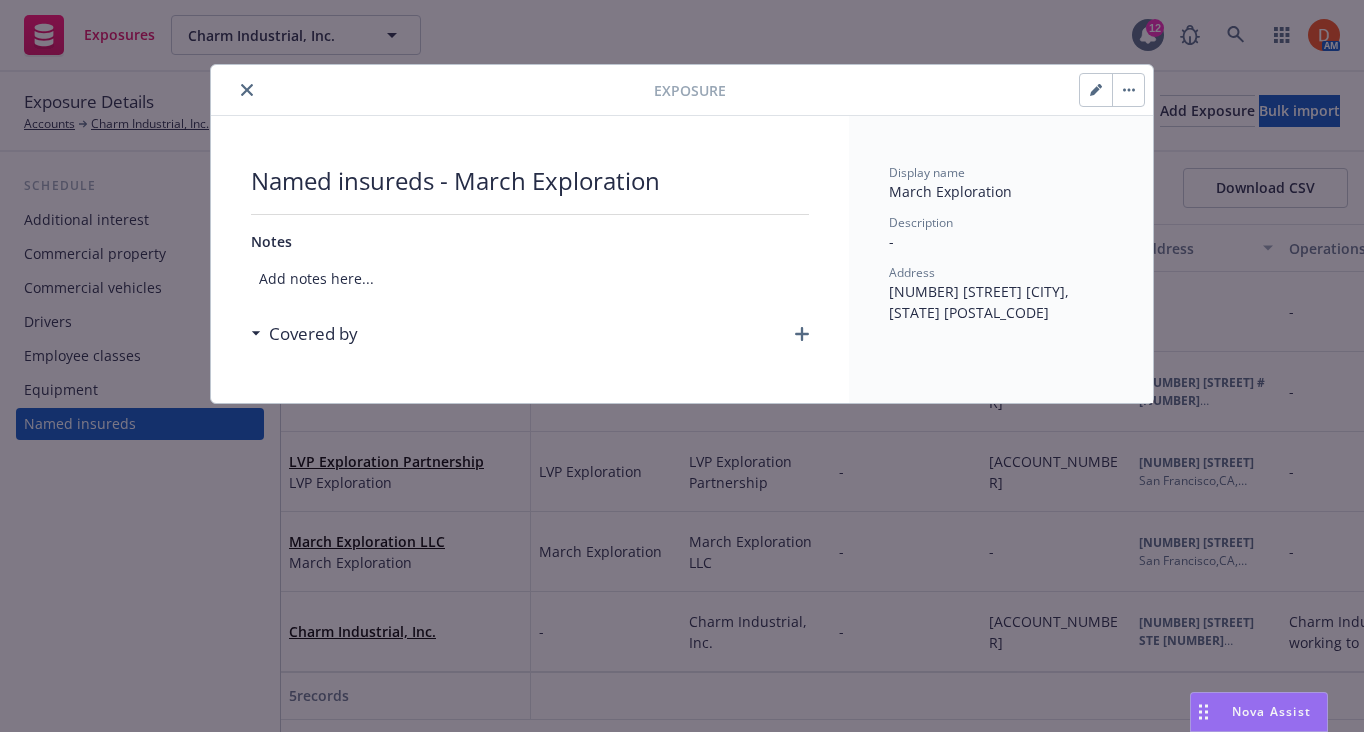 select on "WHOLLY_OWNED_SUBSIDIARY" 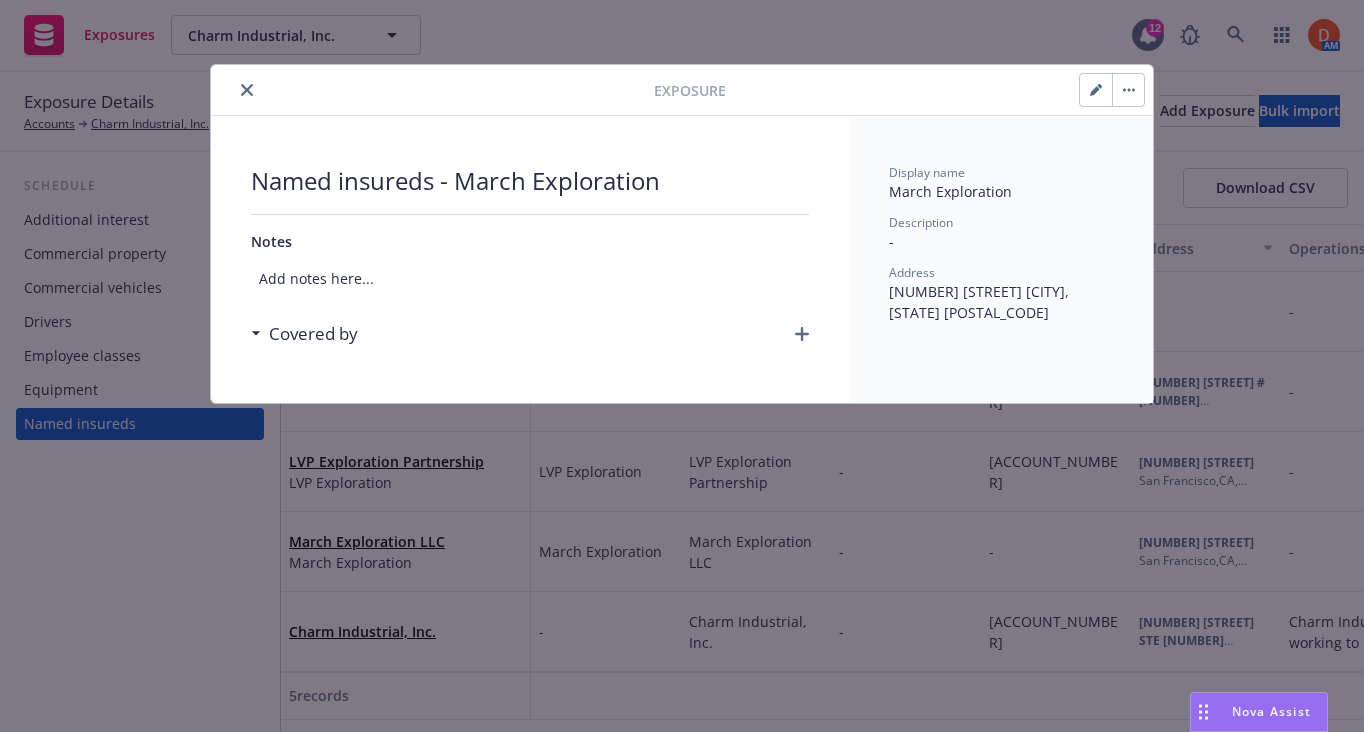 select on "LLC" 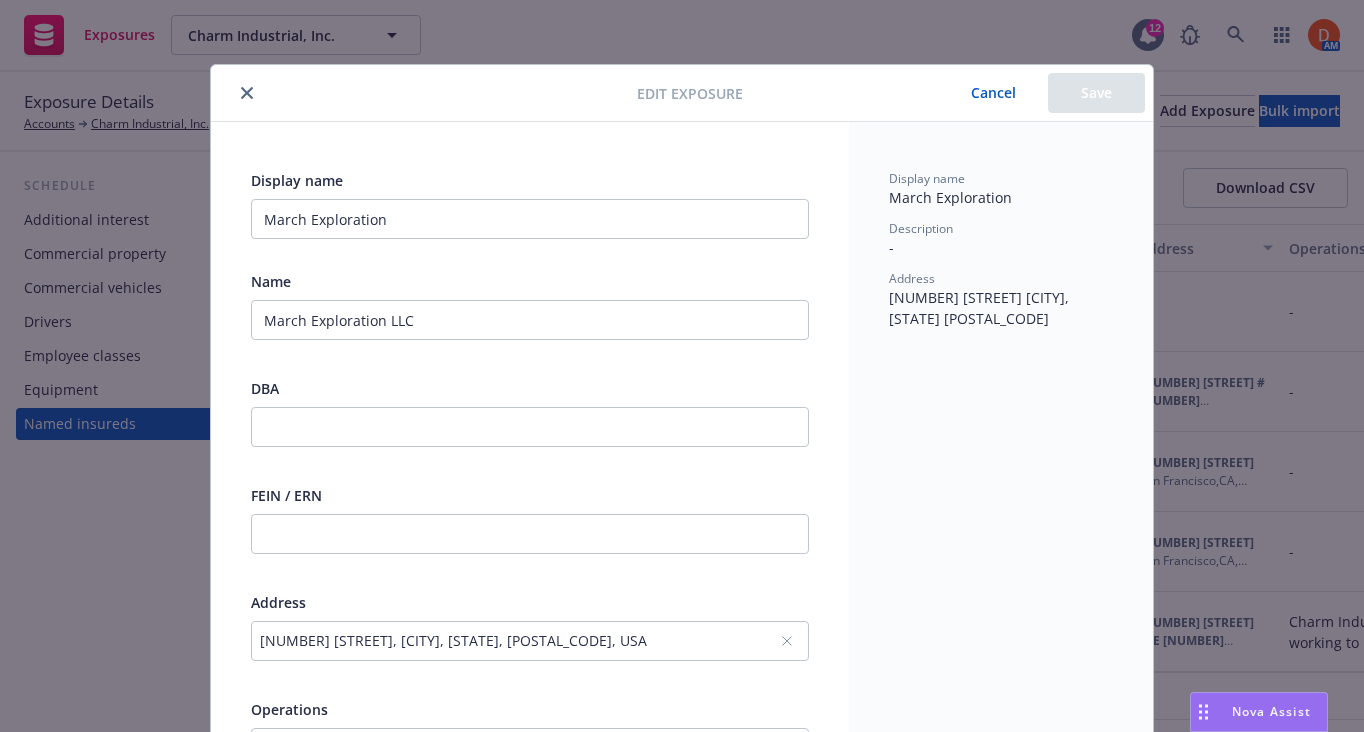 scroll, scrollTop: 76, scrollLeft: 0, axis: vertical 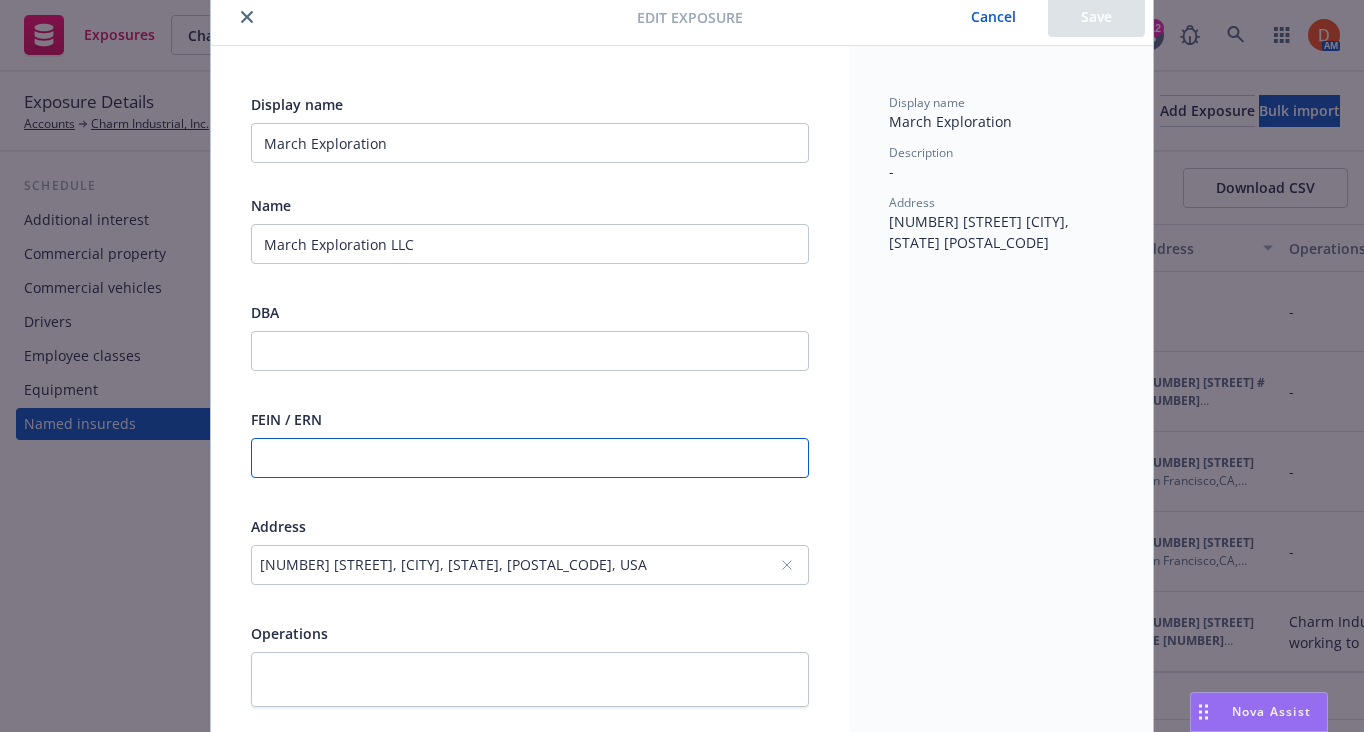 click at bounding box center (530, 458) 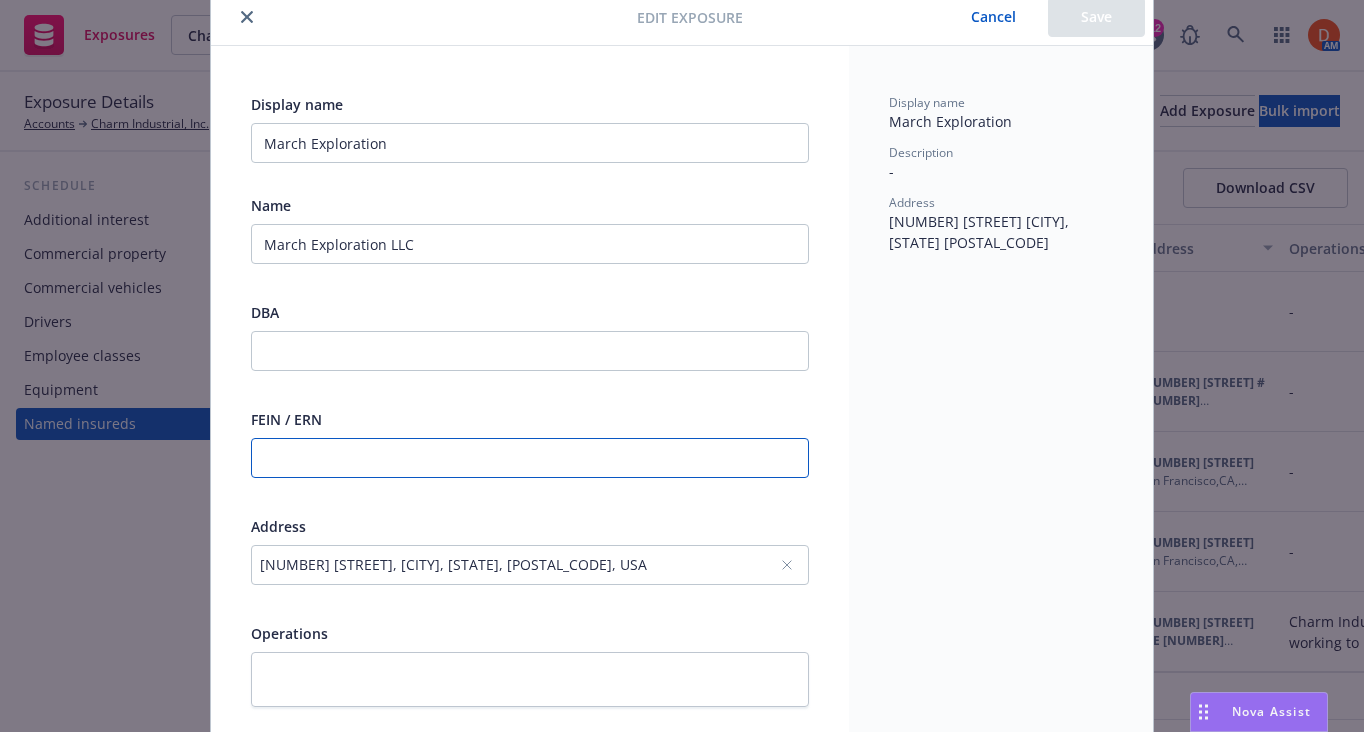 paste on "[ACCOUNT_NUMBER]" 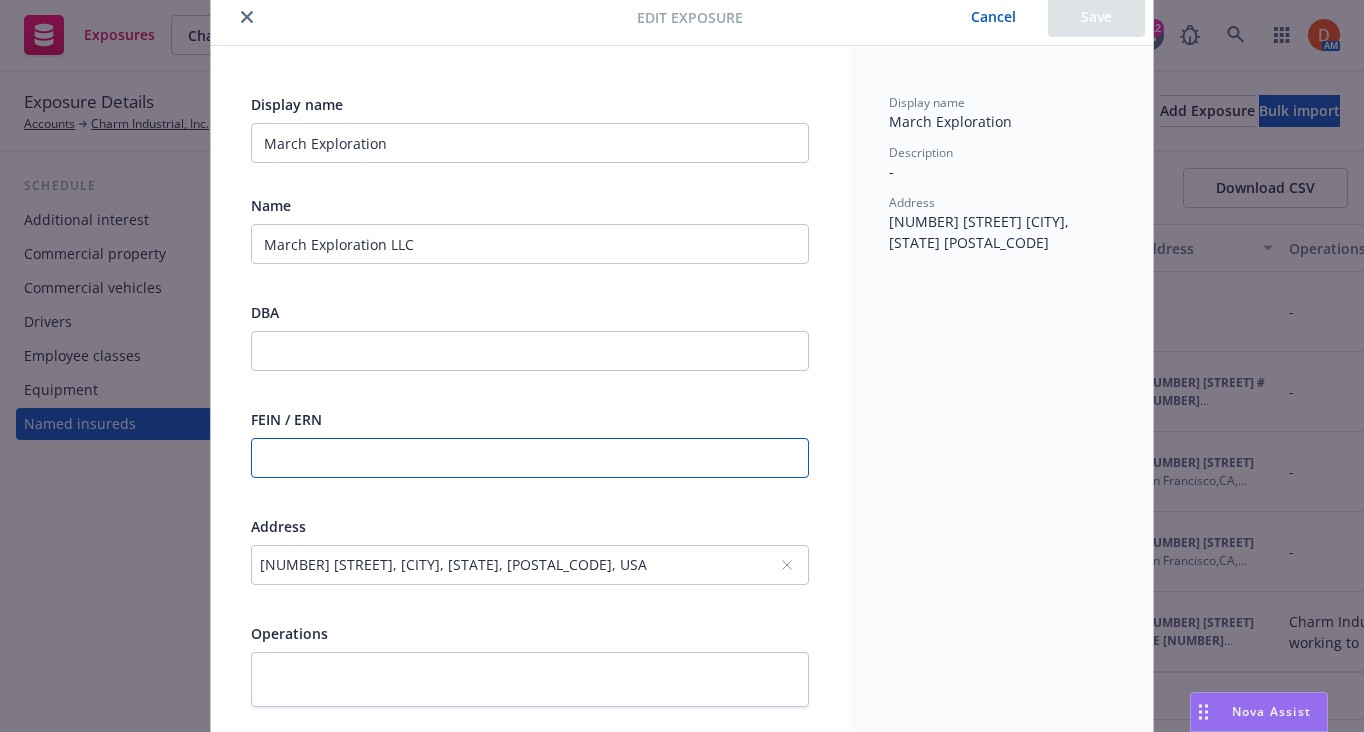 type on "[ACCOUNT_NUMBER]" 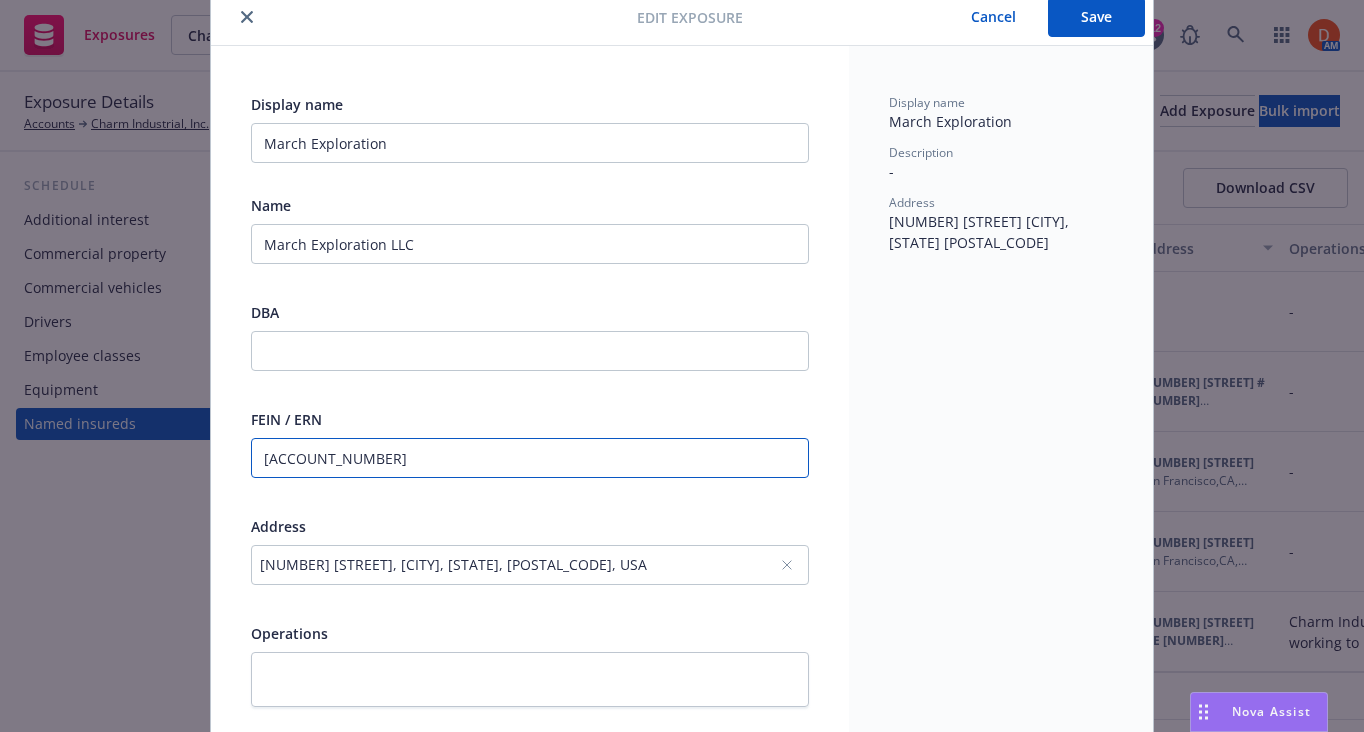 scroll, scrollTop: 0, scrollLeft: 0, axis: both 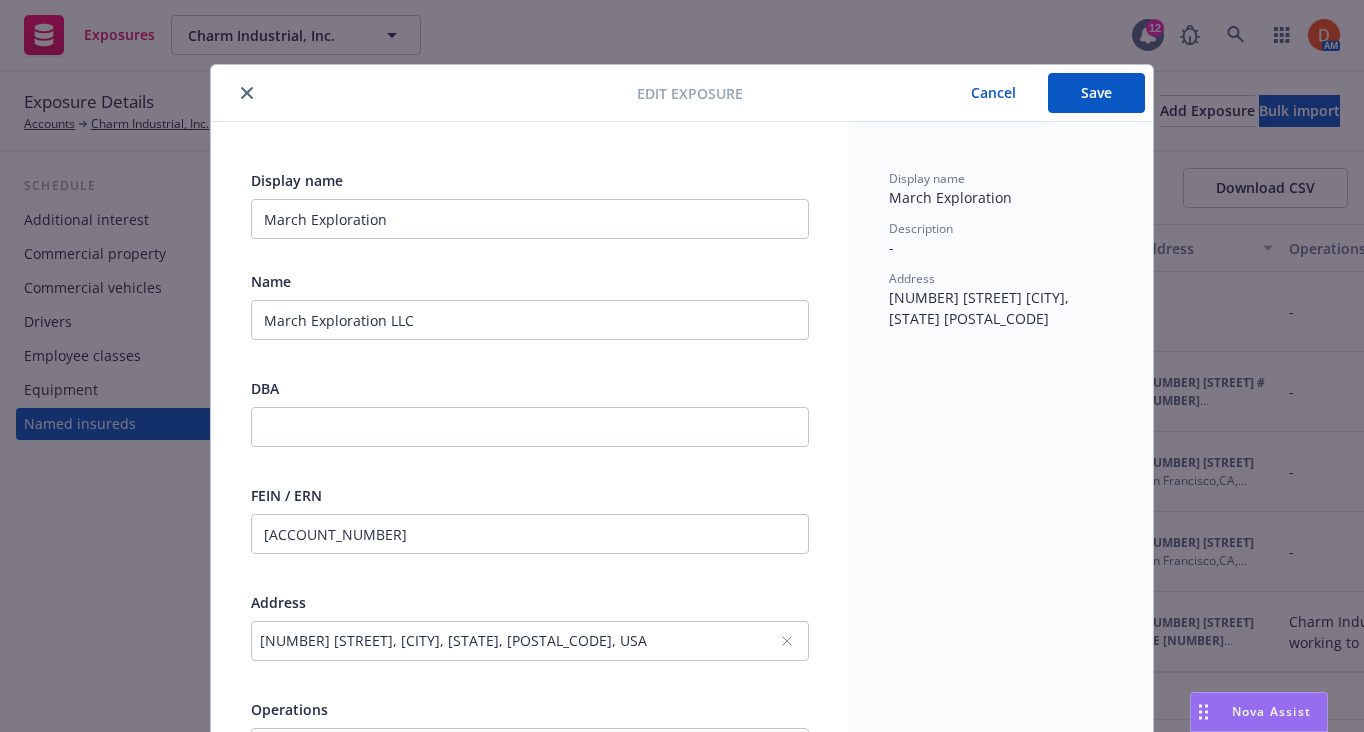 click on "Save" at bounding box center (1096, 93) 